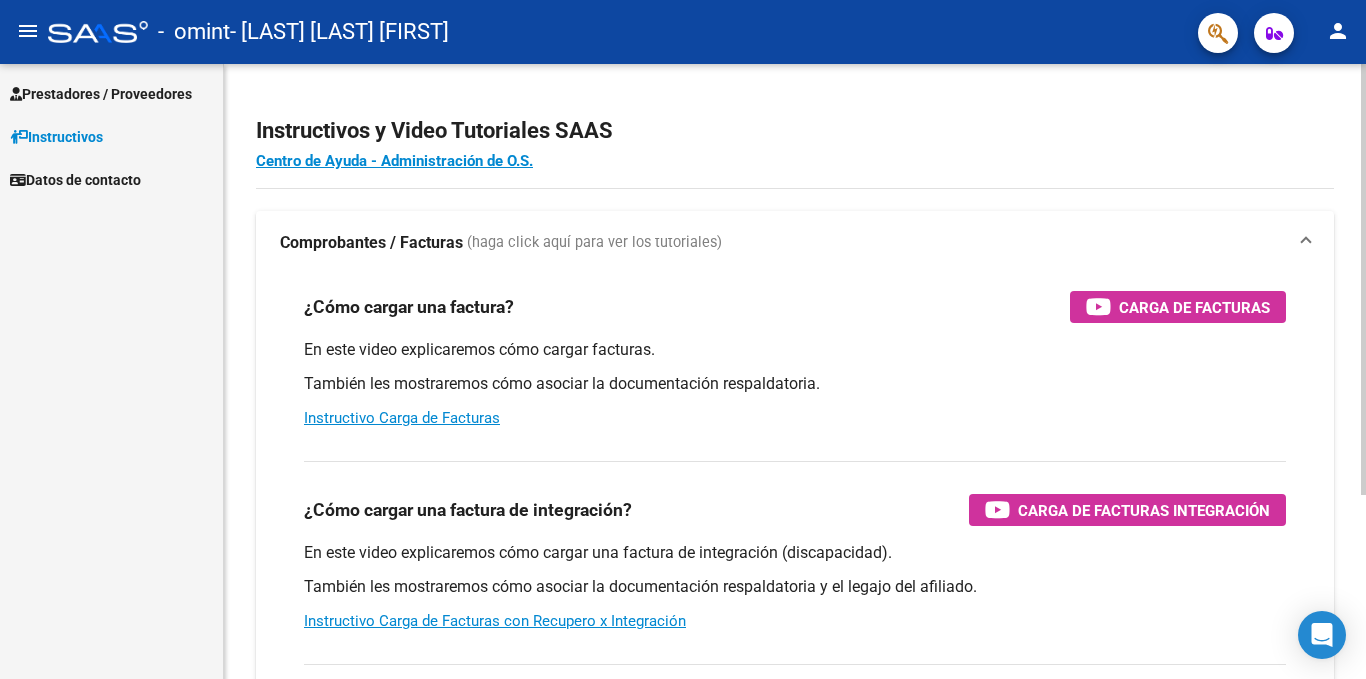 scroll, scrollTop: 0, scrollLeft: 0, axis: both 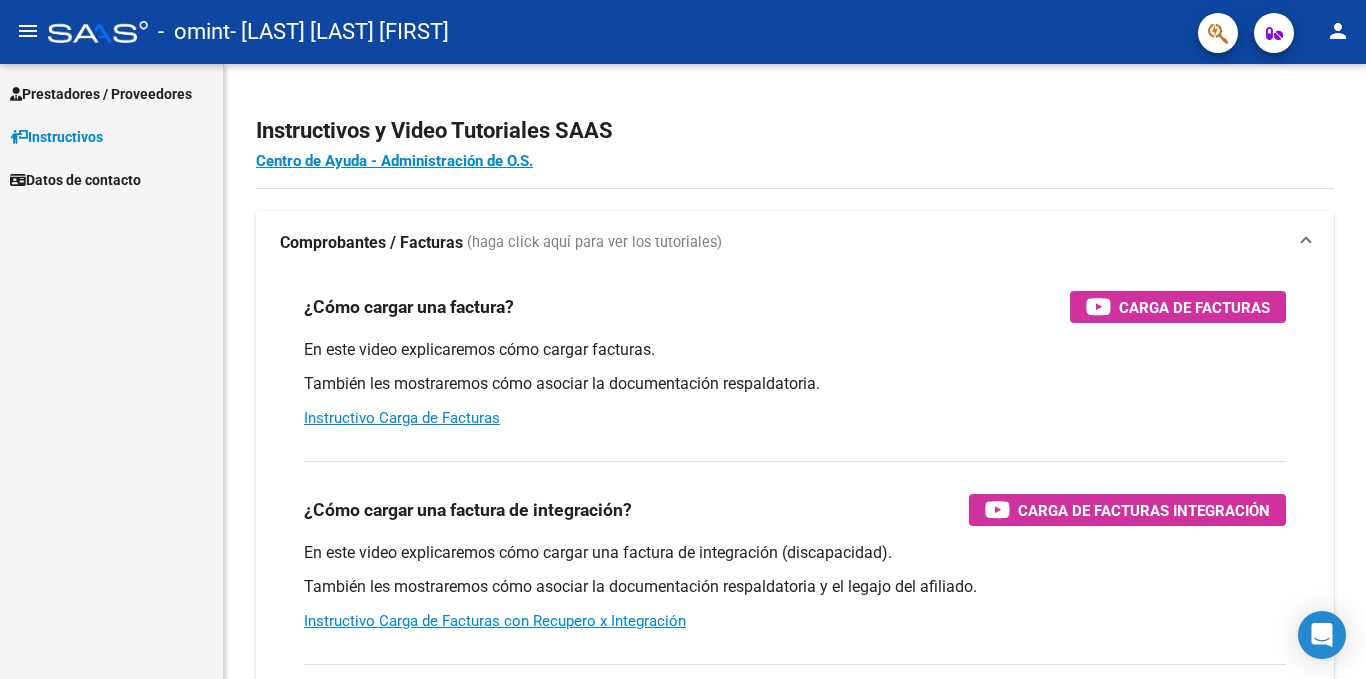 click on "Prestadores / Proveedores" at bounding box center [101, 94] 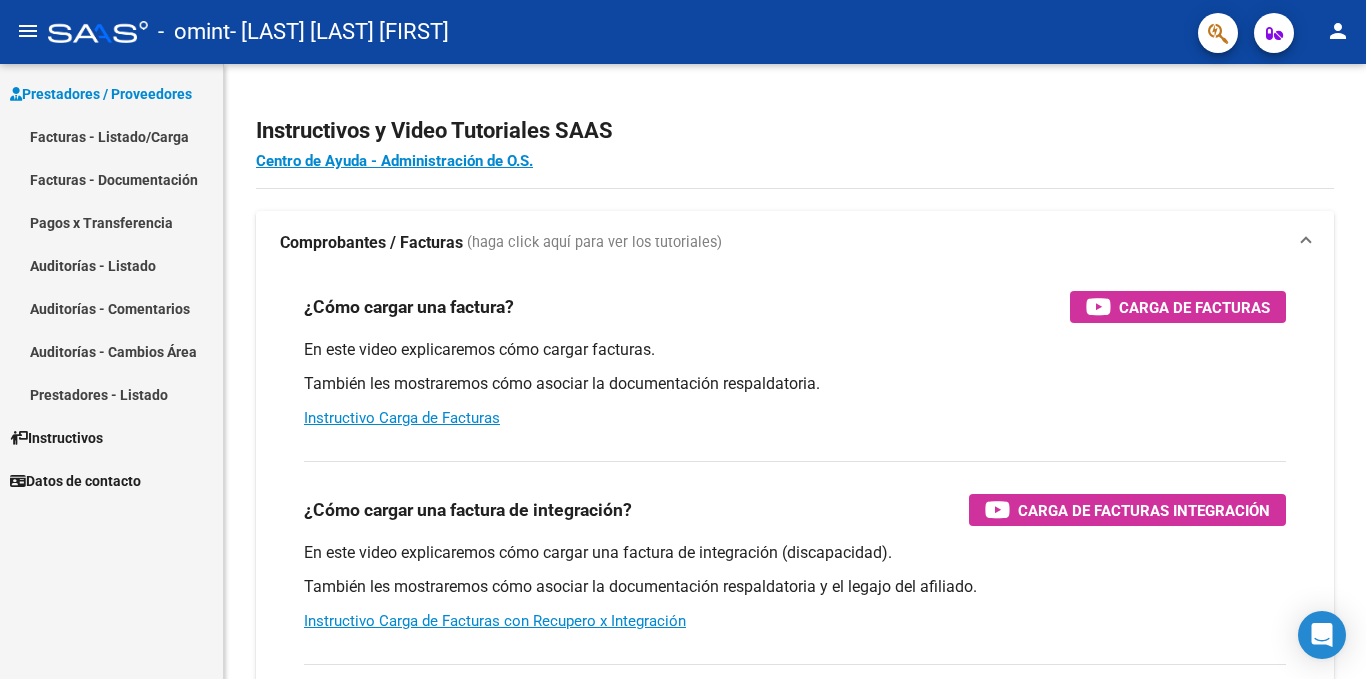 click on "Facturas - Listado/Carga" at bounding box center (111, 136) 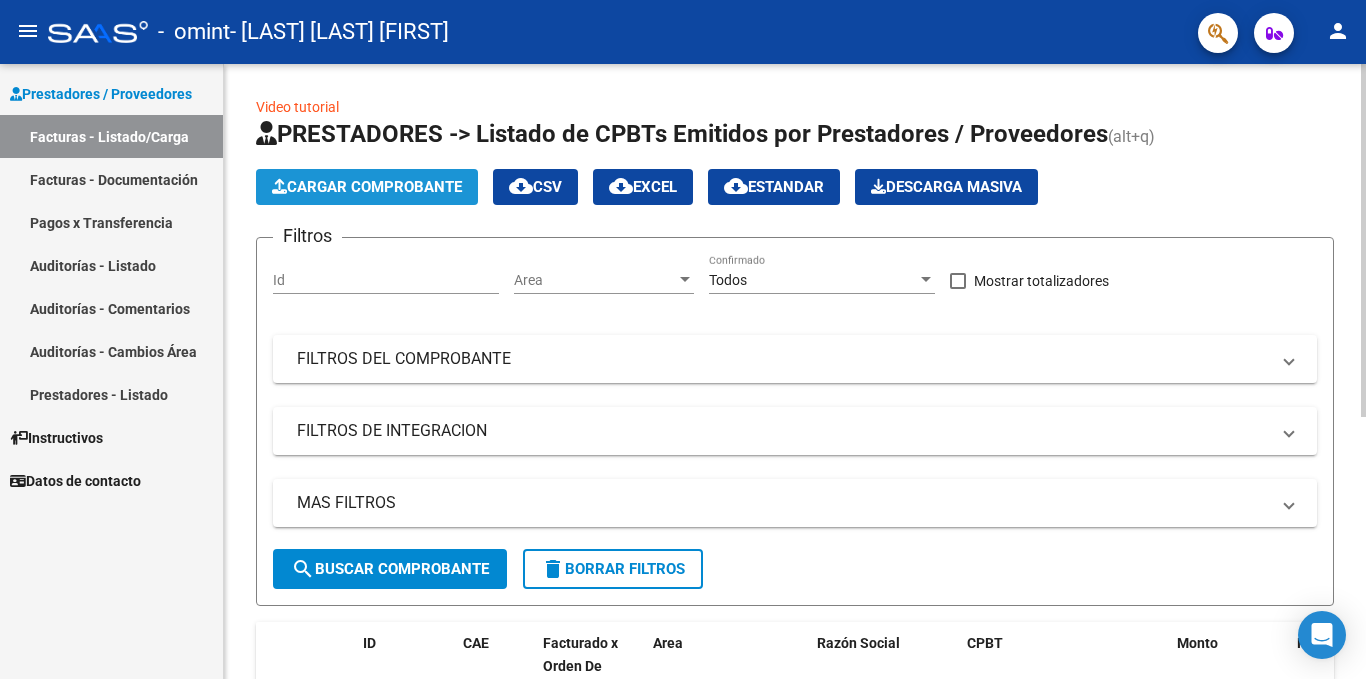 click on "Cargar Comprobante" 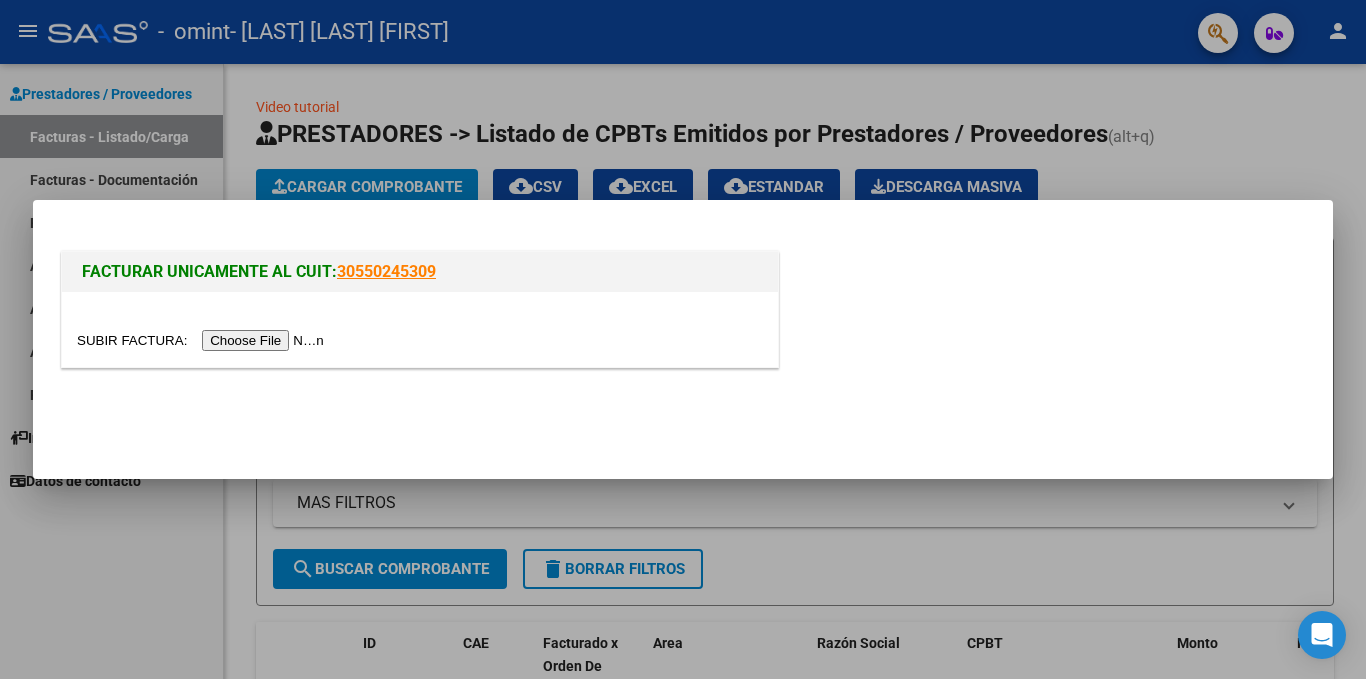 click at bounding box center (203, 340) 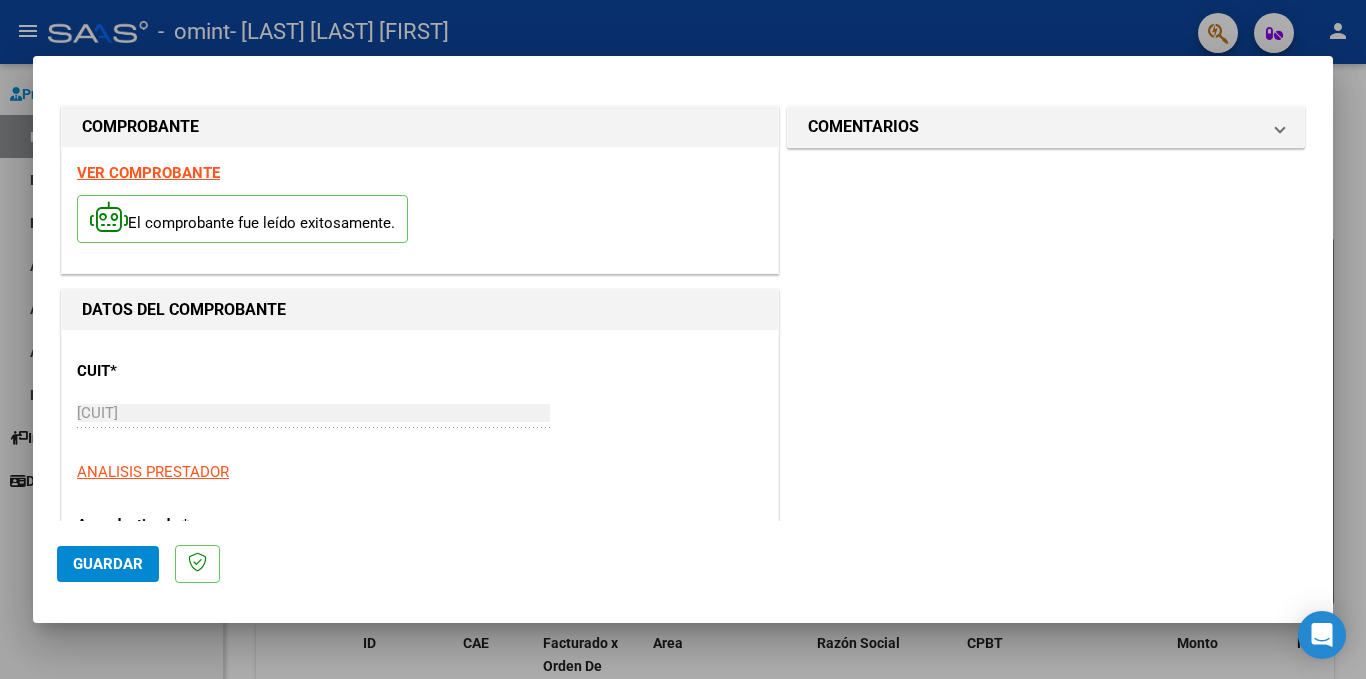 scroll, scrollTop: 300, scrollLeft: 0, axis: vertical 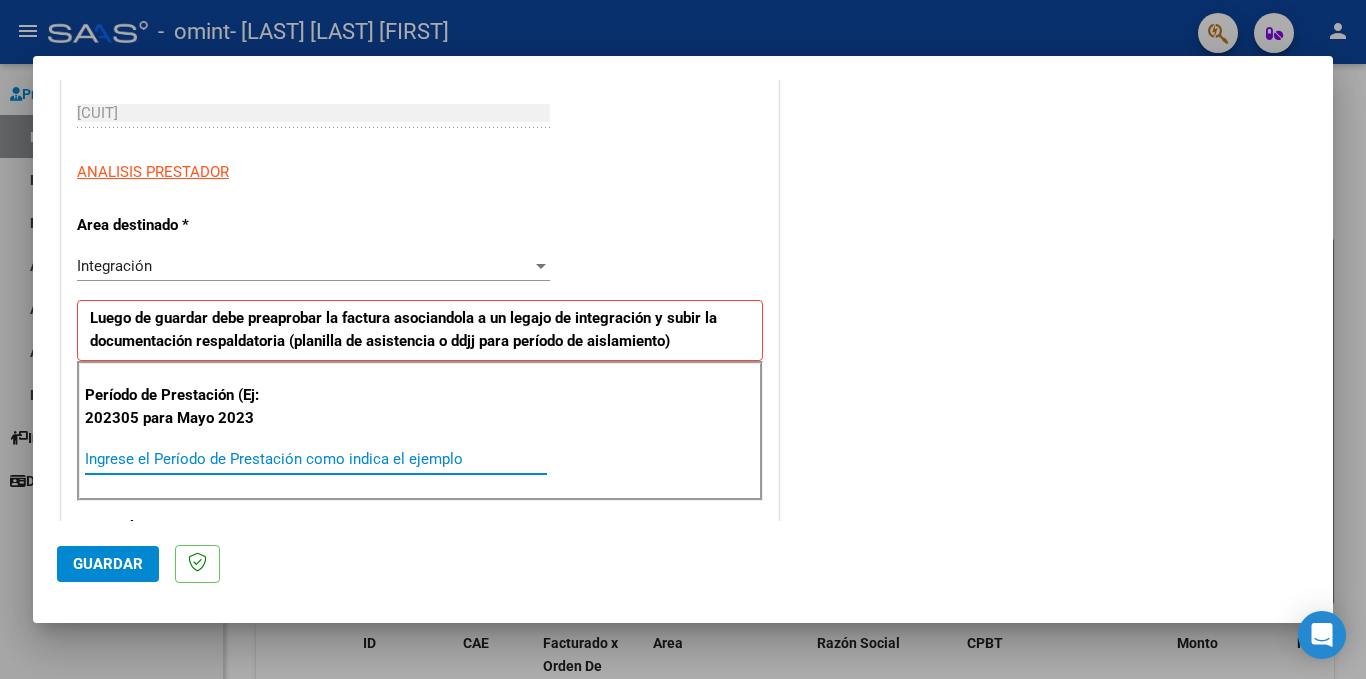 click on "Ingrese el Período de Prestación como indica el ejemplo" at bounding box center [316, 459] 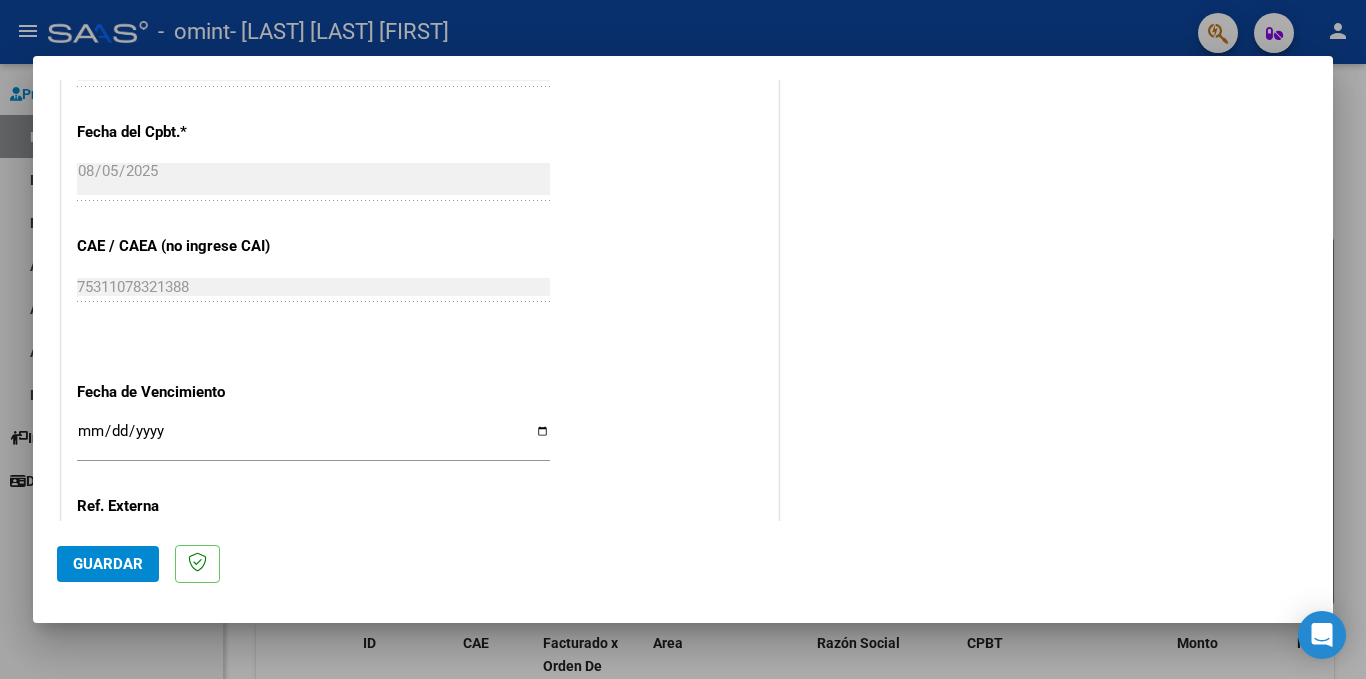 scroll, scrollTop: 1281, scrollLeft: 0, axis: vertical 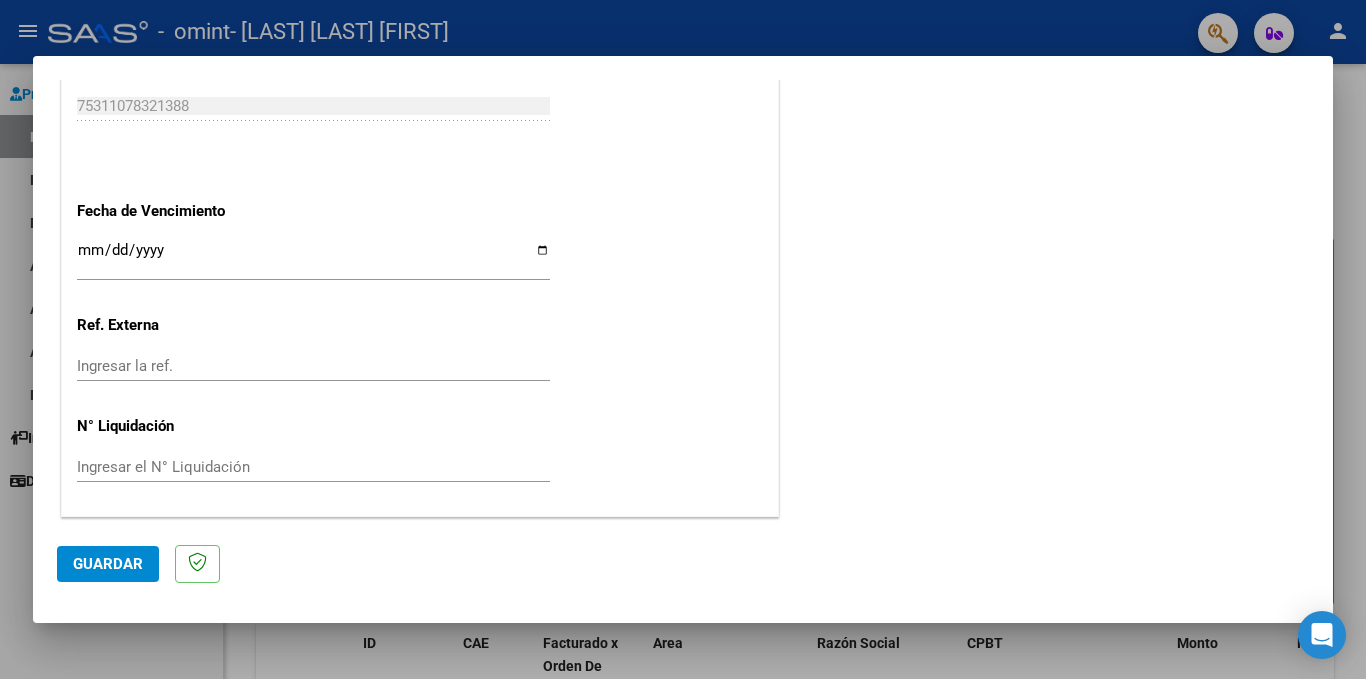 type on "202507" 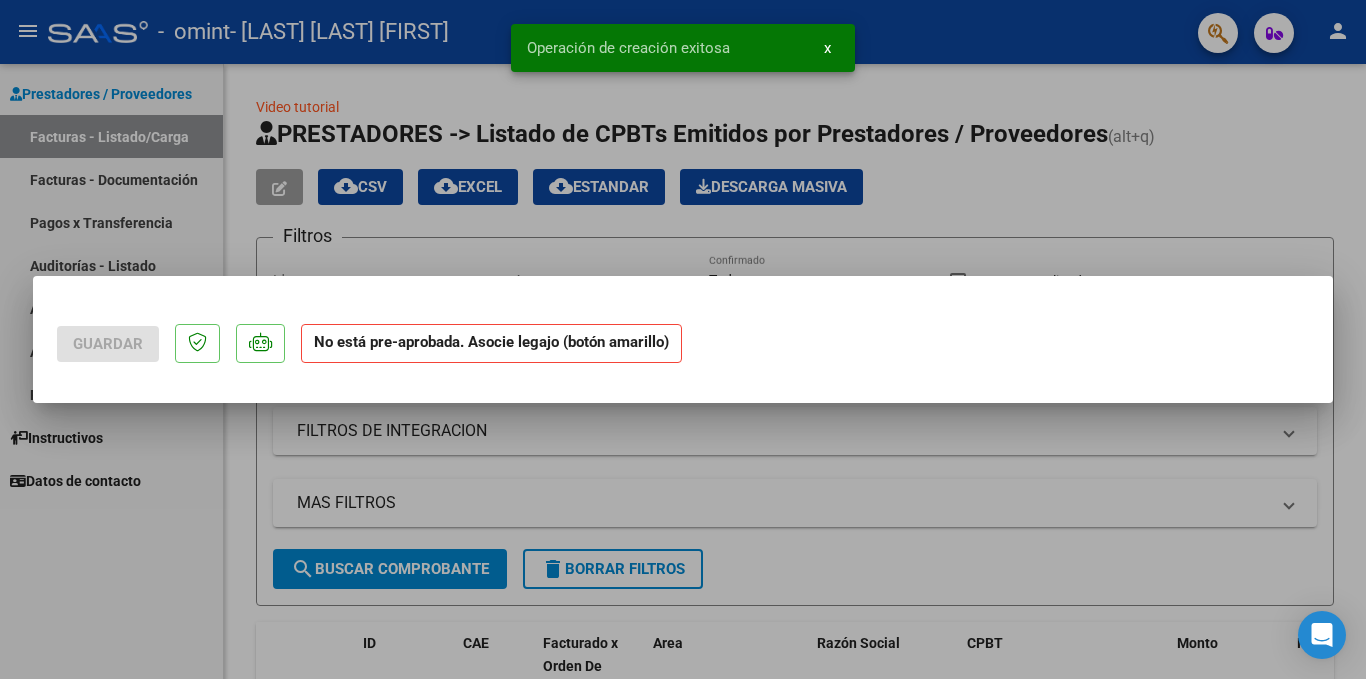 scroll, scrollTop: 0, scrollLeft: 0, axis: both 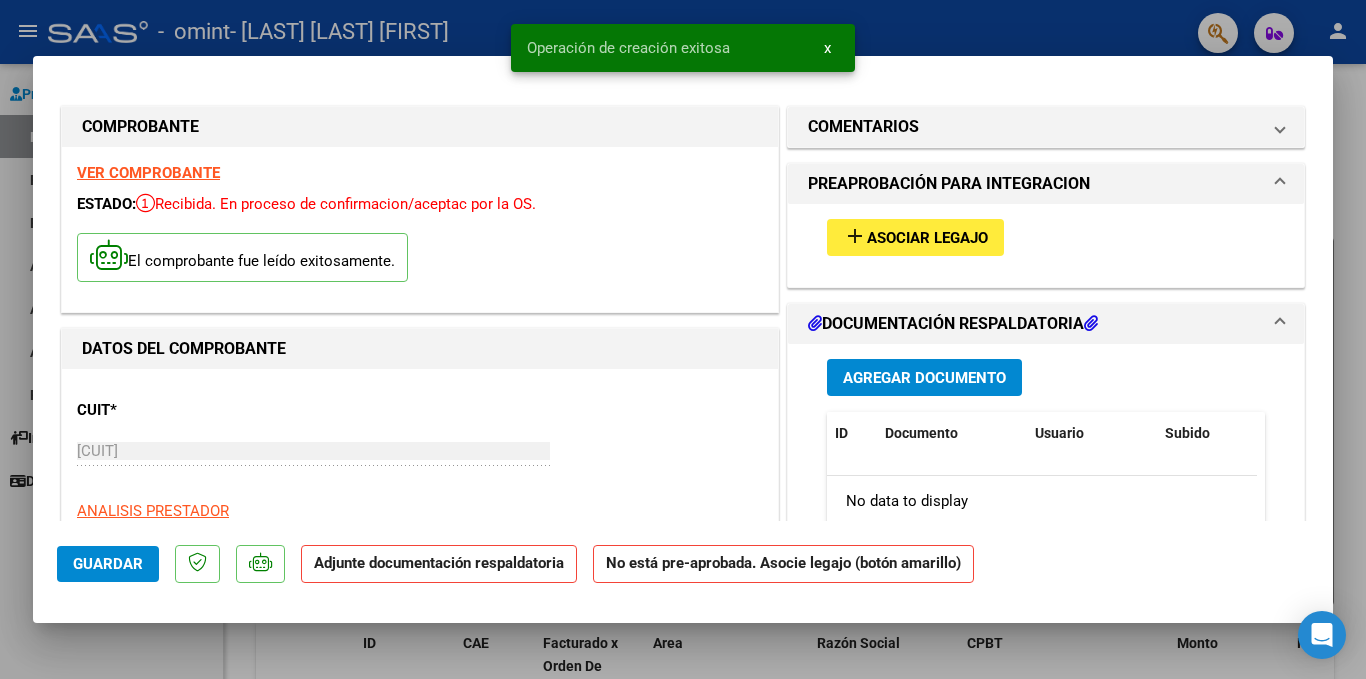 click on "Asociar Legajo" at bounding box center (927, 238) 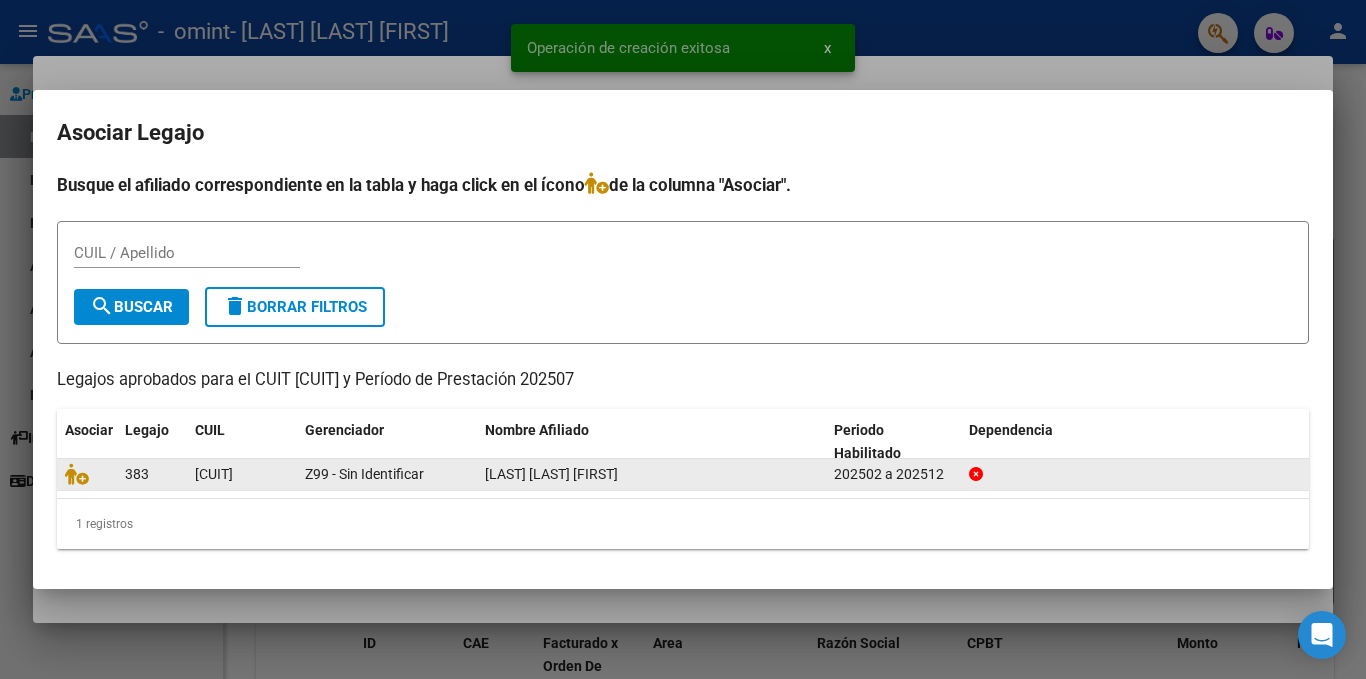drag, startPoint x: 287, startPoint y: 488, endPoint x: 274, endPoint y: 470, distance: 22.203604 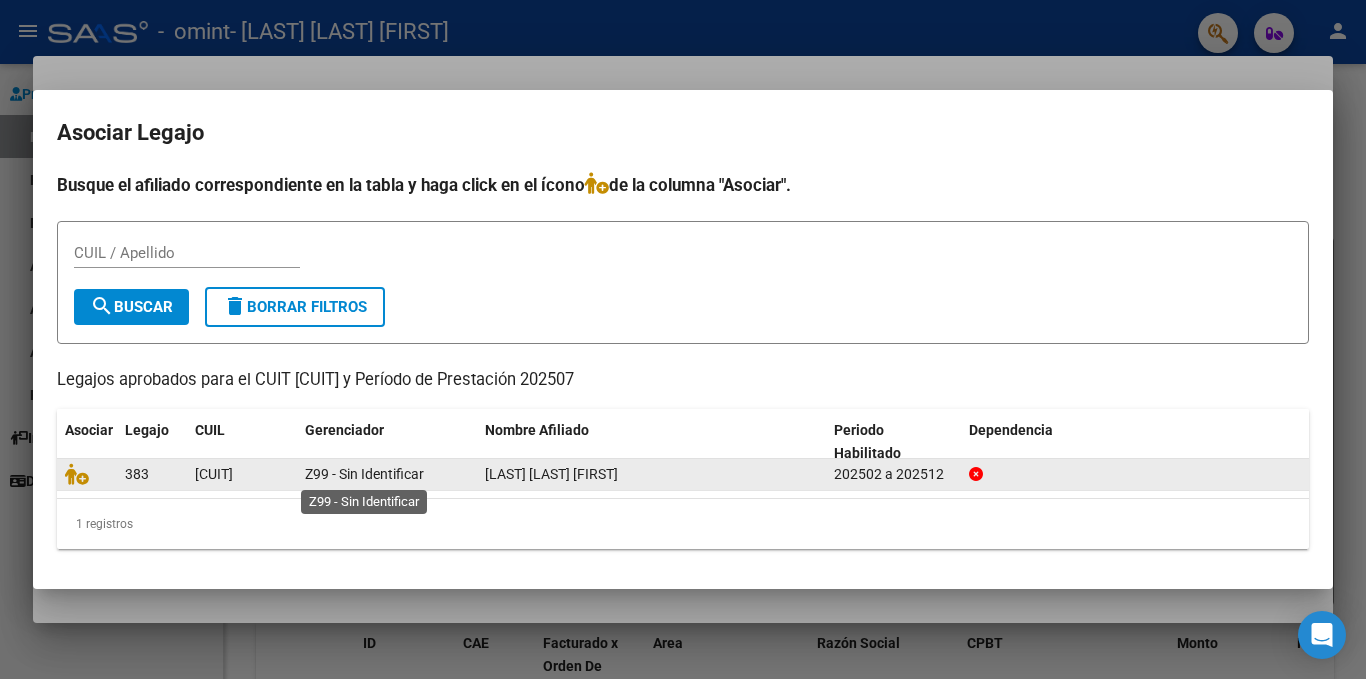 drag, startPoint x: 405, startPoint y: 475, endPoint x: 670, endPoint y: 468, distance: 265.09244 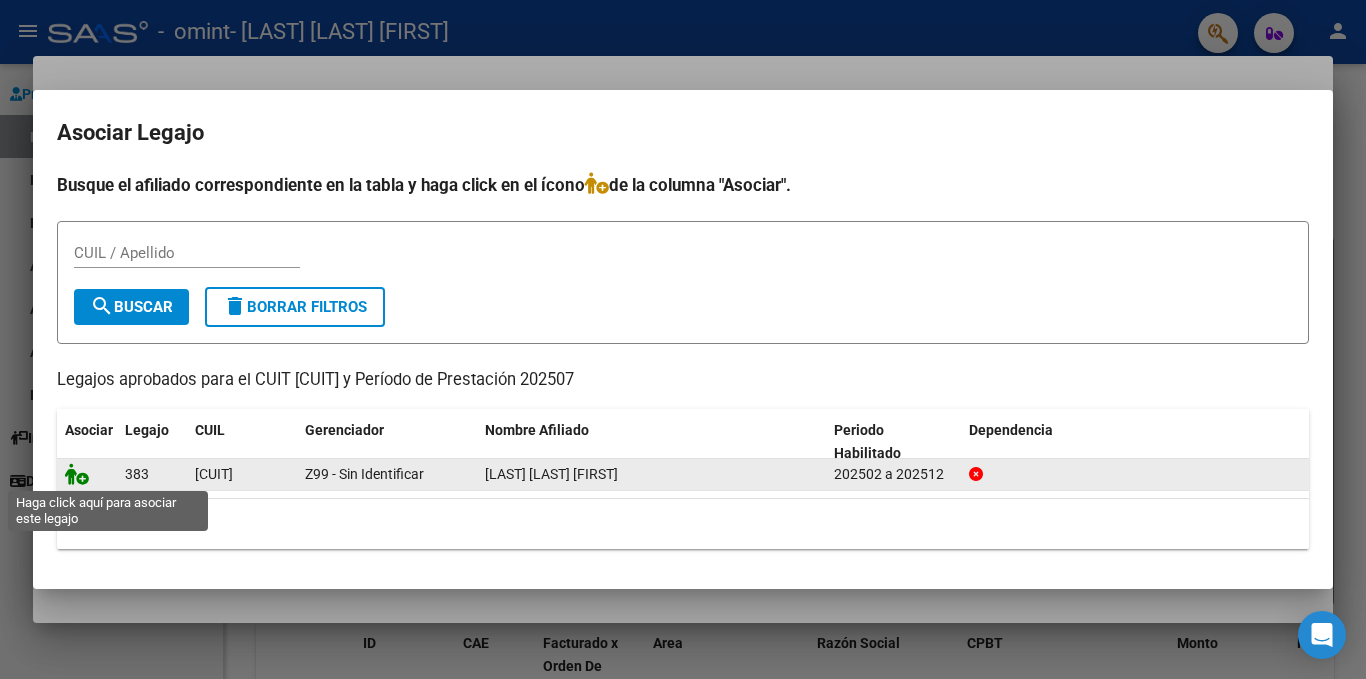 click 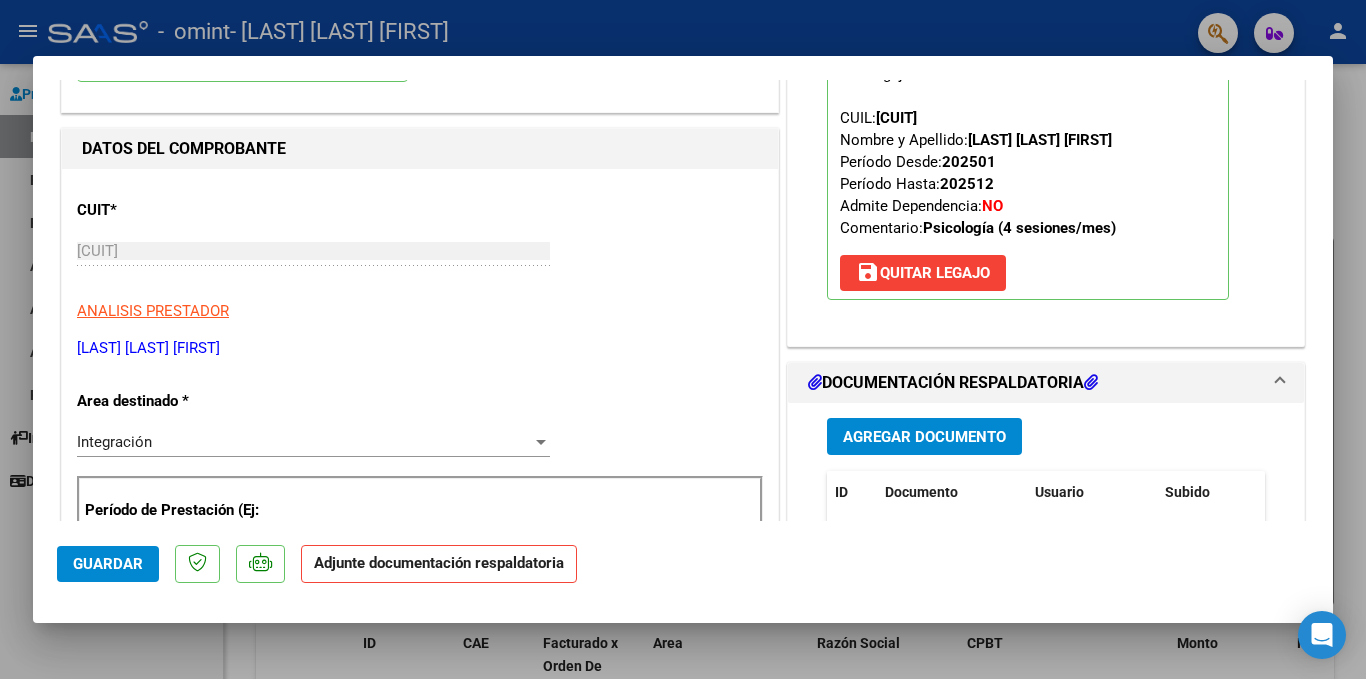 scroll, scrollTop: 400, scrollLeft: 0, axis: vertical 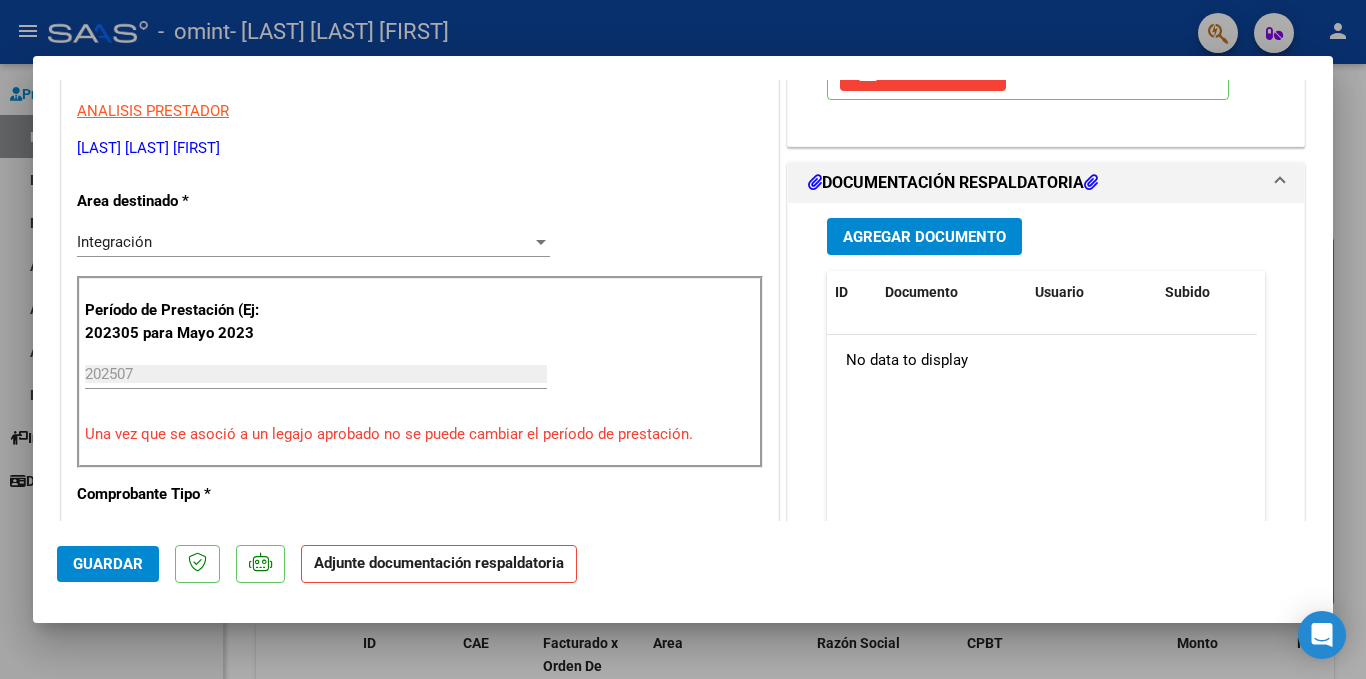 click on "Agregar Documento ID Documento Usuario Subido Acción No data to display  0 total   1" at bounding box center [1046, 402] 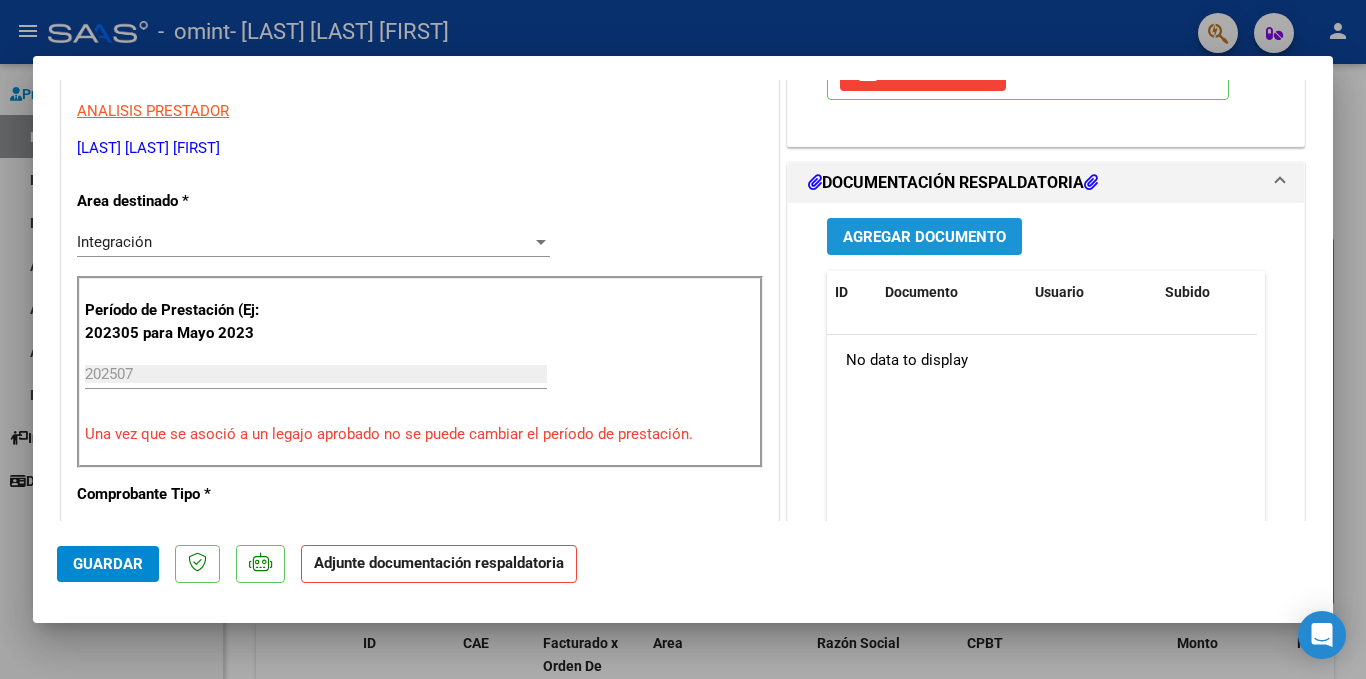 click on "Agregar Documento" at bounding box center [924, 237] 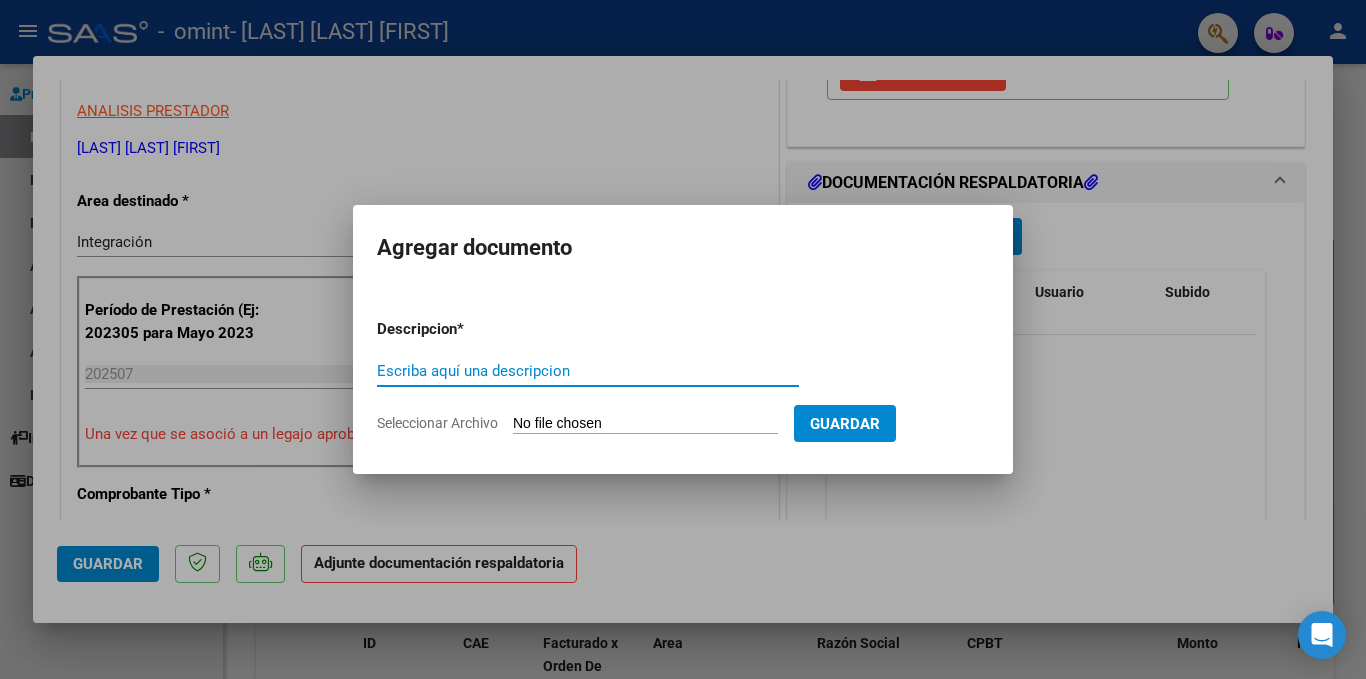 click on "Escriba aquí una descripcion" at bounding box center [588, 371] 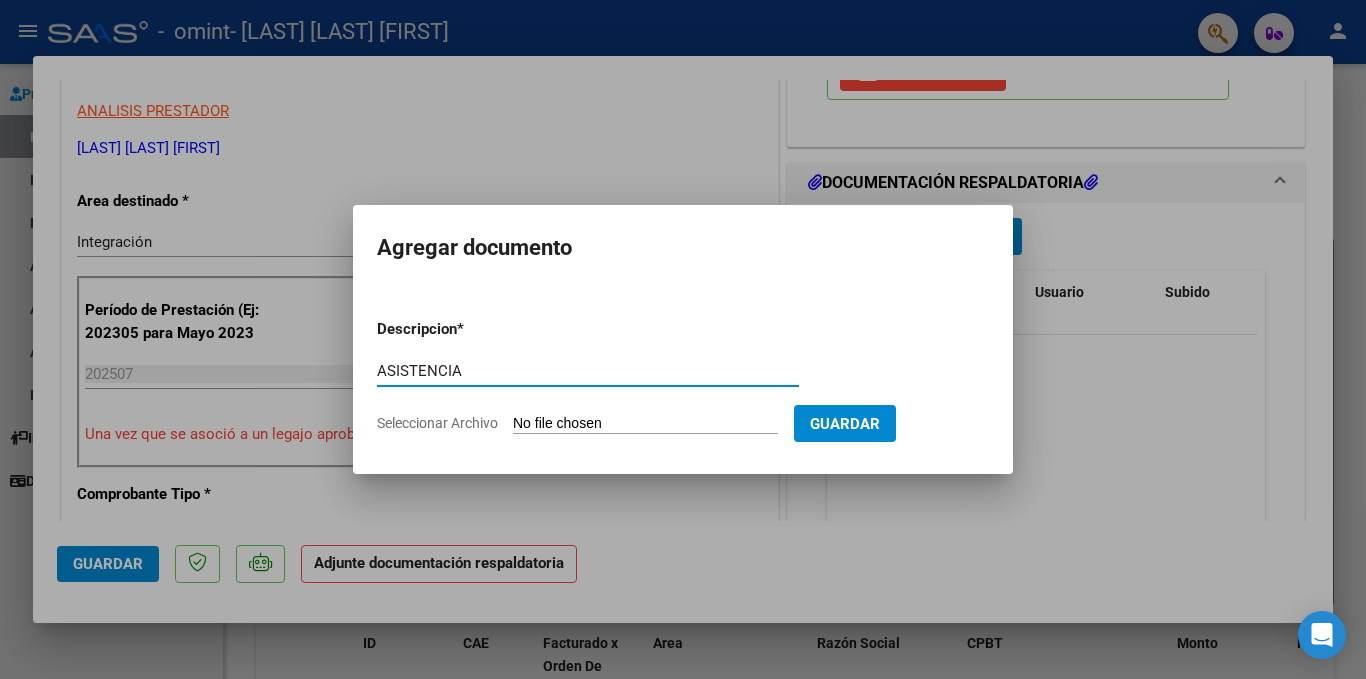 type on "ASISTENCIA" 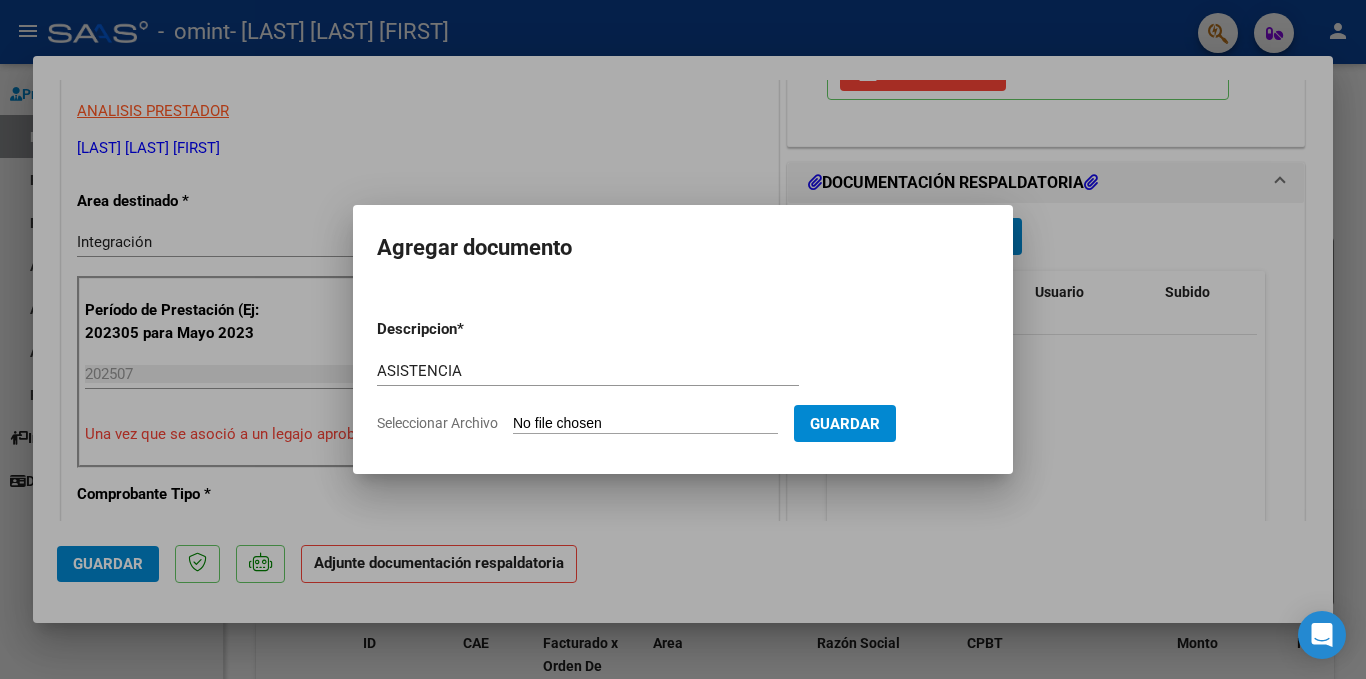 type on "C:\fakepath\07 PLANILLA JULIO [NAME].pdf" 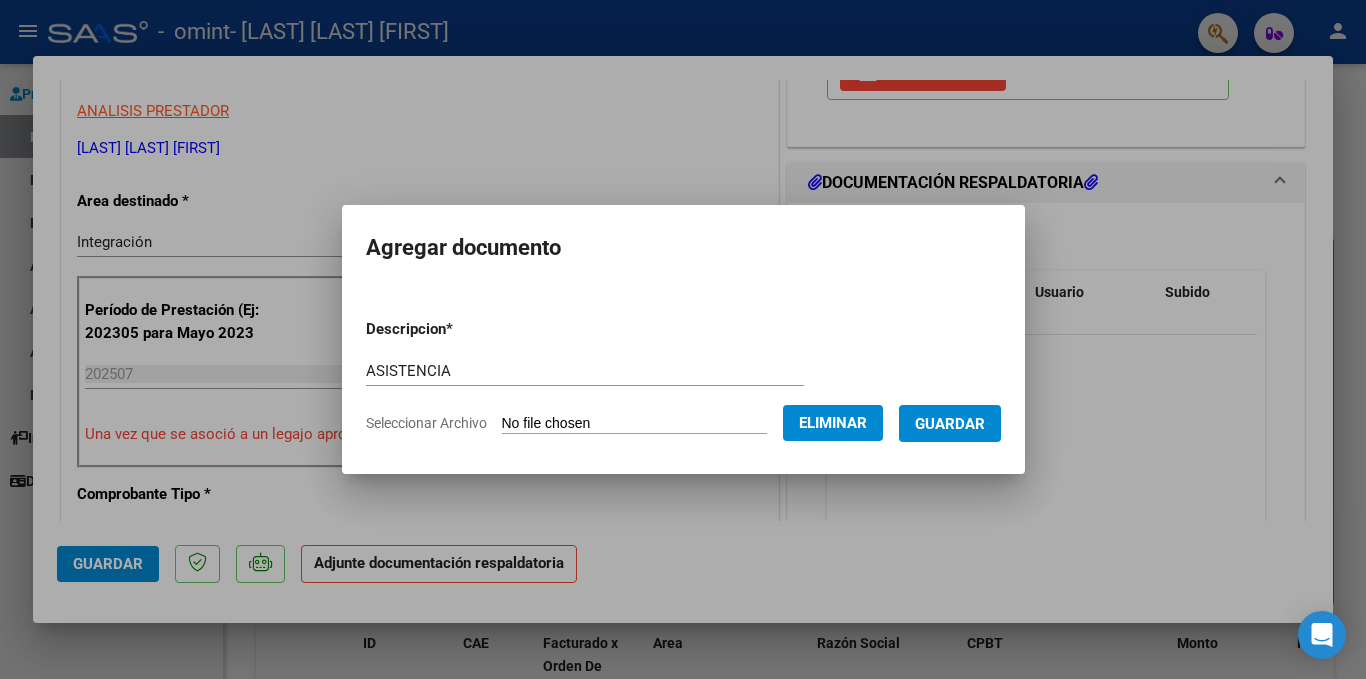 click on "Guardar" at bounding box center (950, 424) 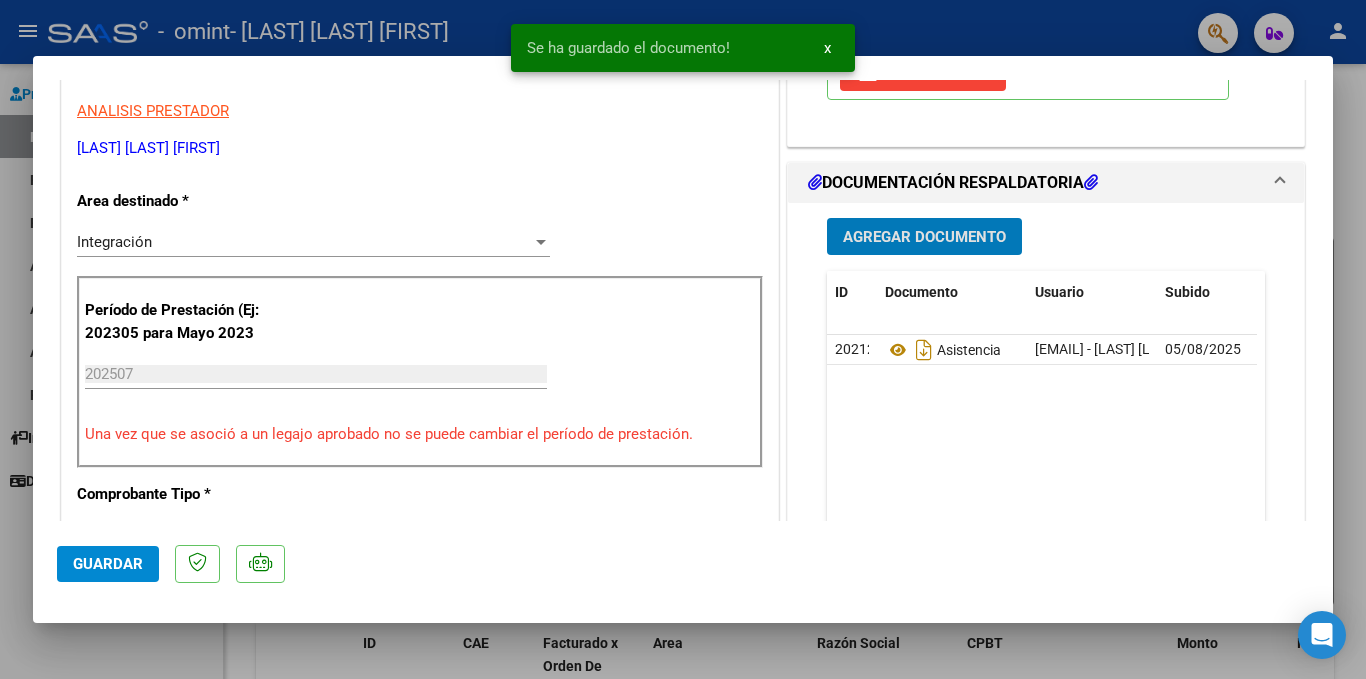 click on "Guardar" 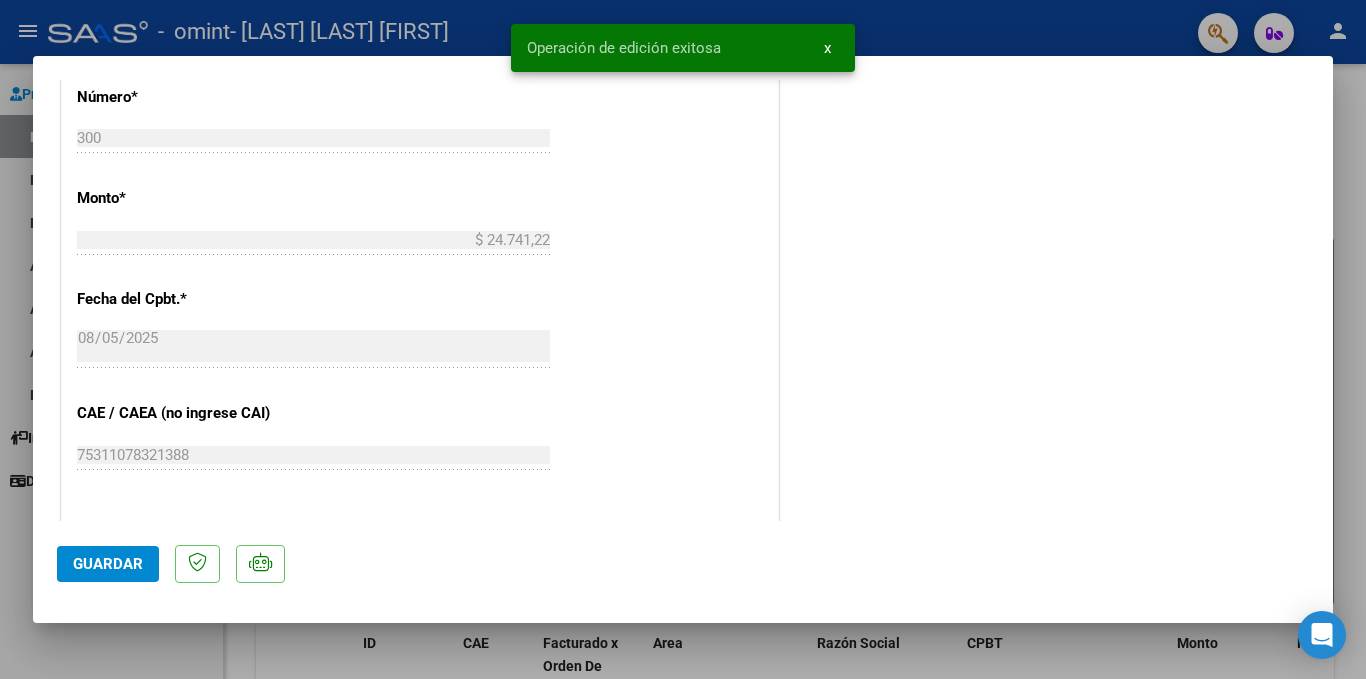 scroll, scrollTop: 1349, scrollLeft: 0, axis: vertical 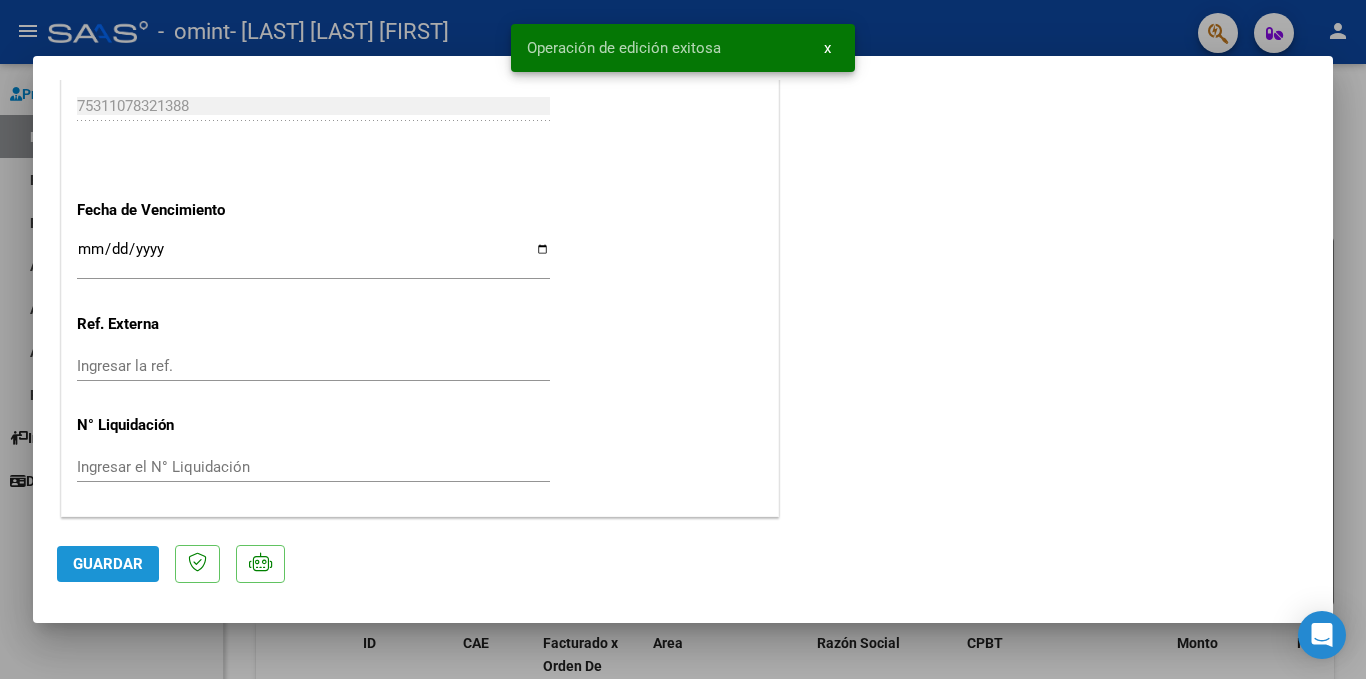 click on "Guardar" 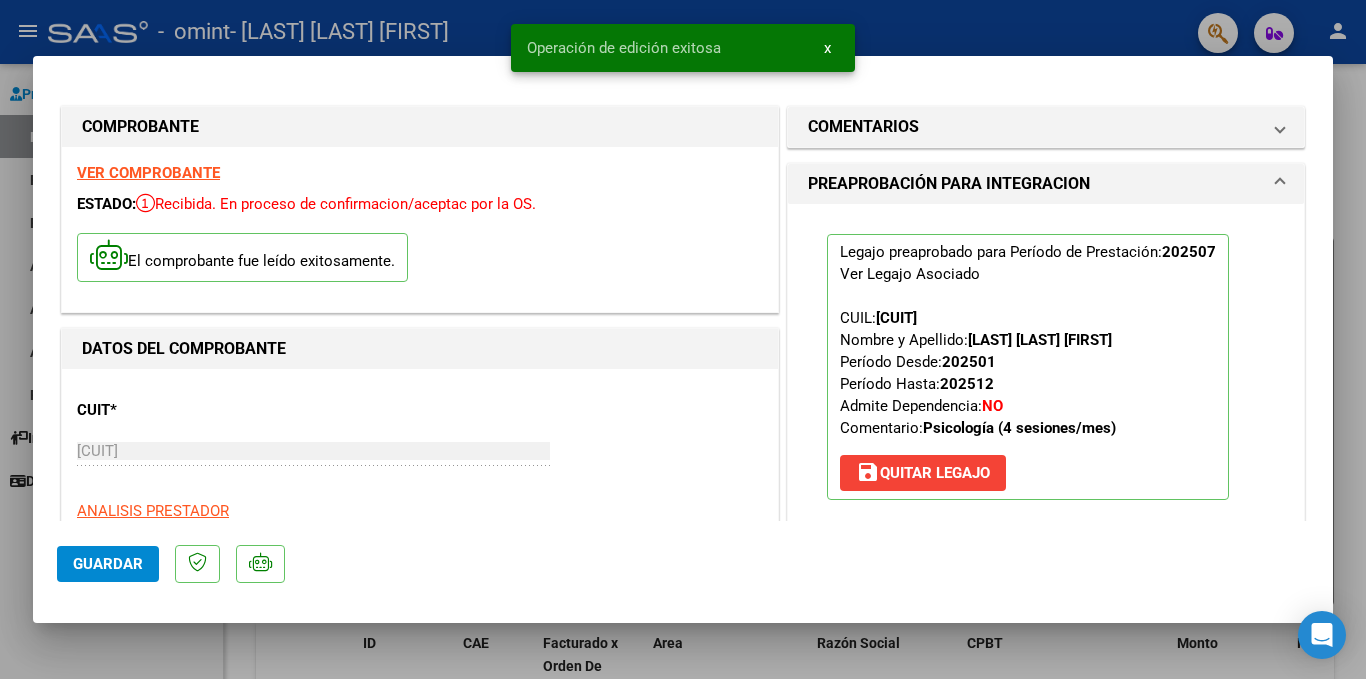 scroll, scrollTop: 800, scrollLeft: 0, axis: vertical 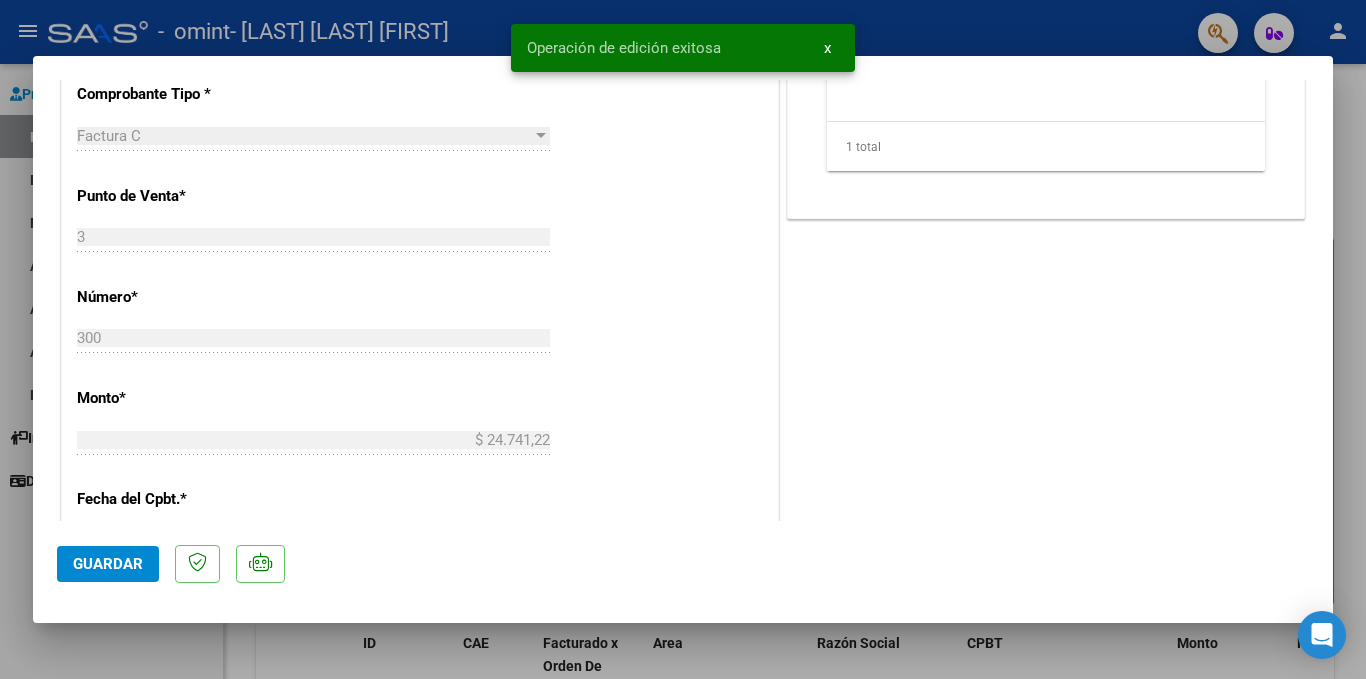 click on "Guardar" 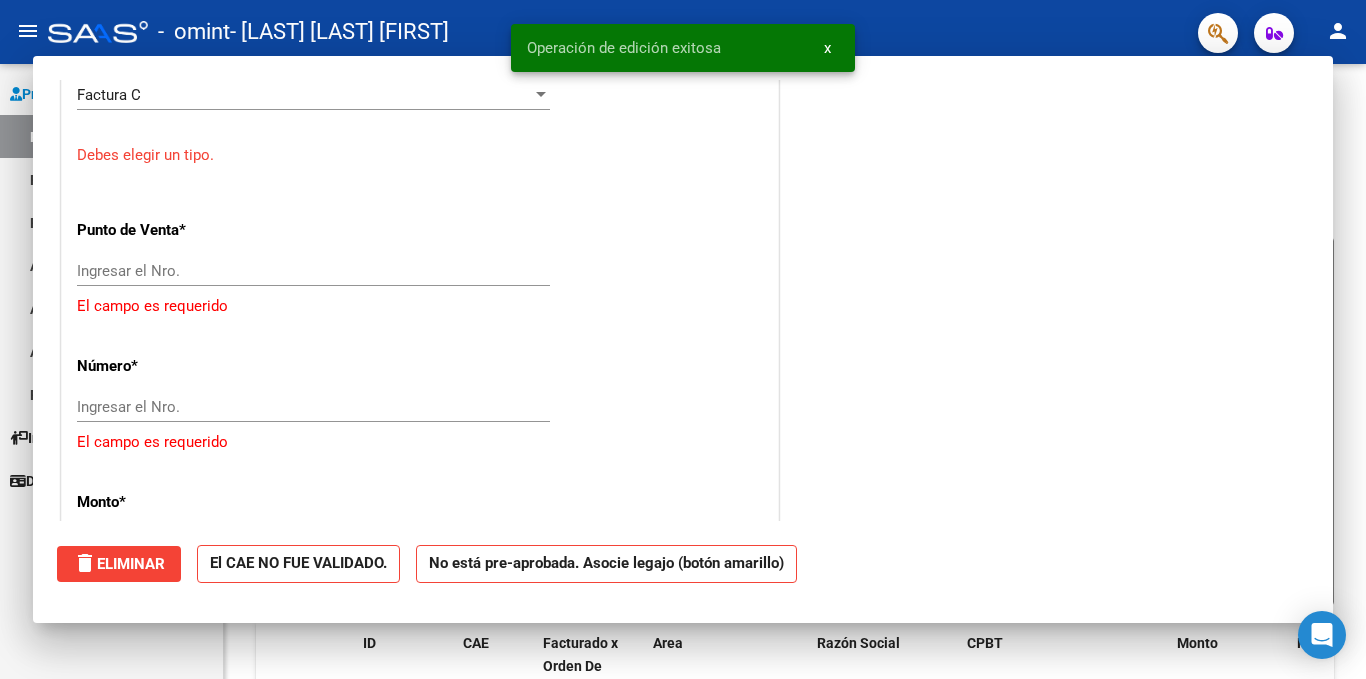 scroll, scrollTop: 0, scrollLeft: 0, axis: both 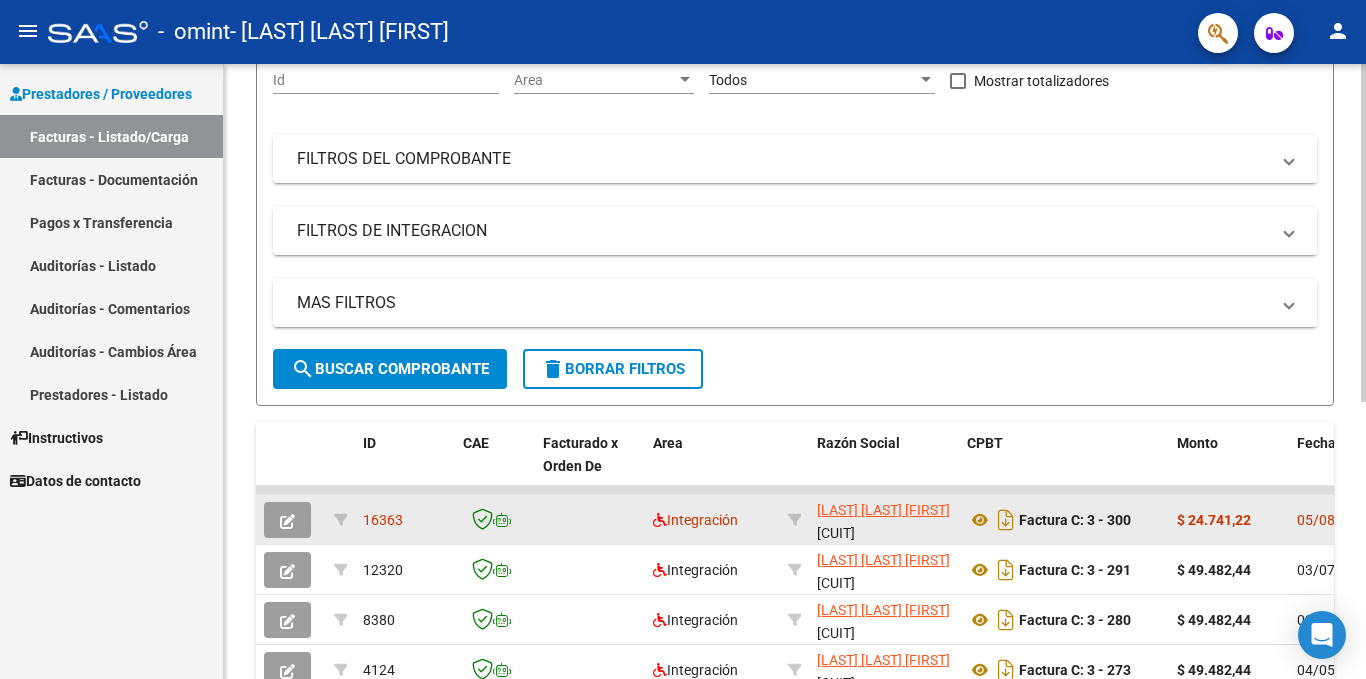 drag, startPoint x: 409, startPoint y: 522, endPoint x: 360, endPoint y: 514, distance: 49.648766 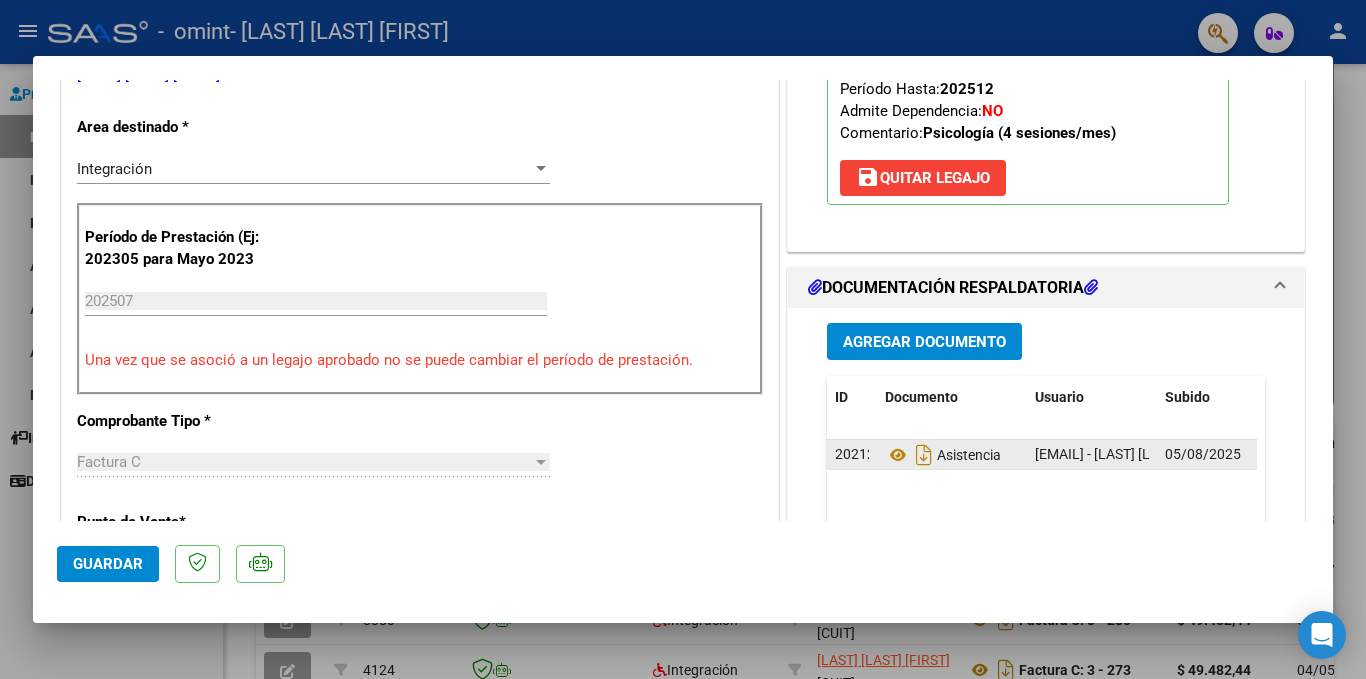 scroll, scrollTop: 500, scrollLeft: 0, axis: vertical 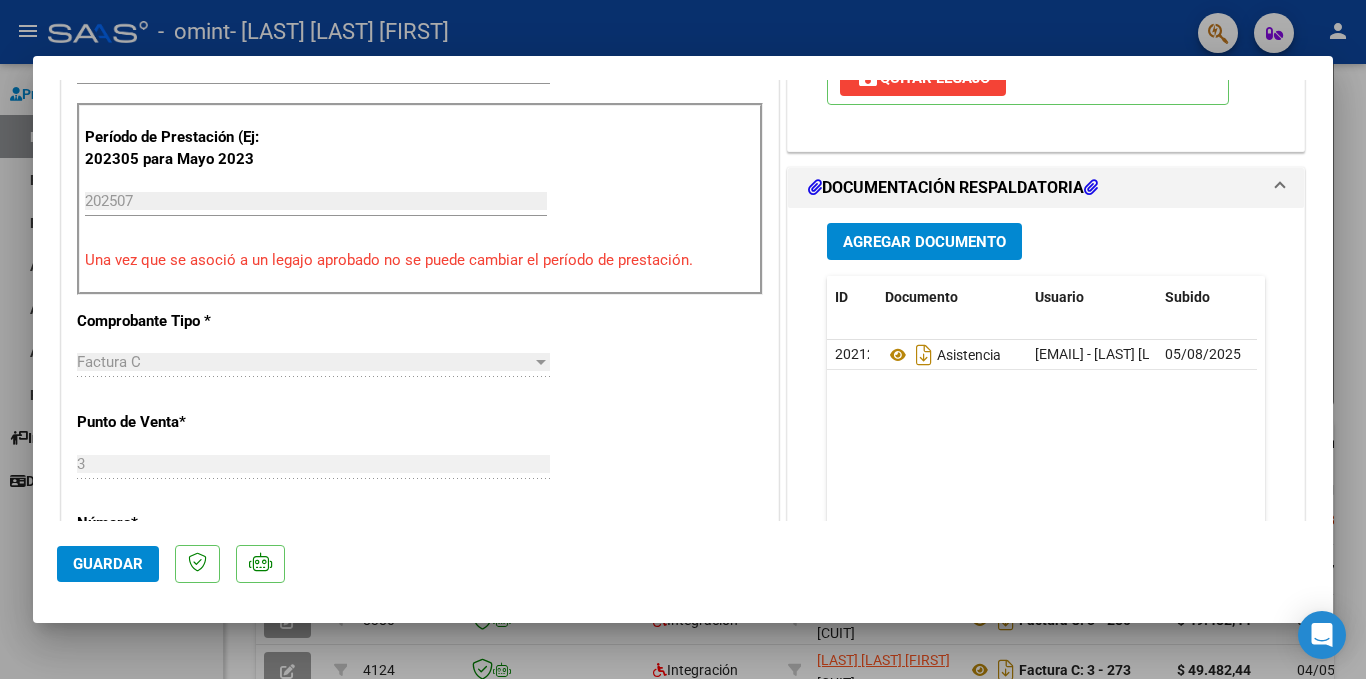 click on "Agregar Documento" at bounding box center [924, 241] 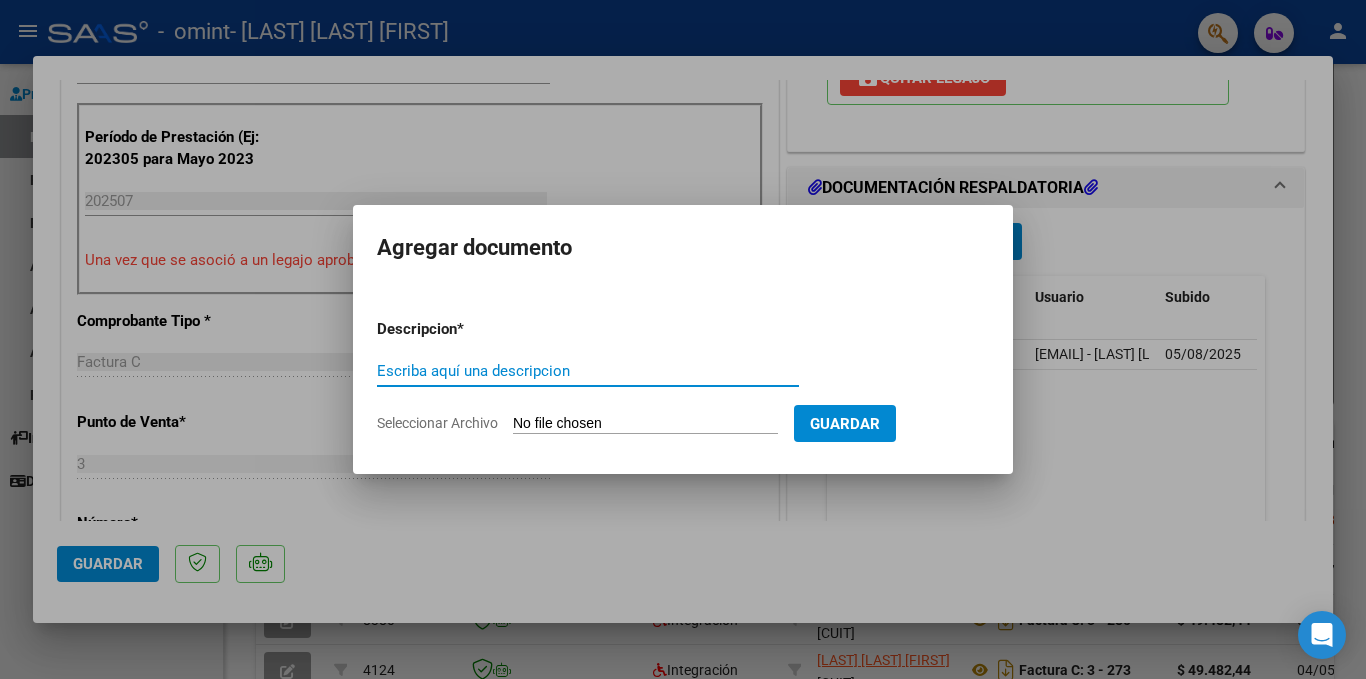 click on "Escriba aquí una descripcion" at bounding box center (588, 371) 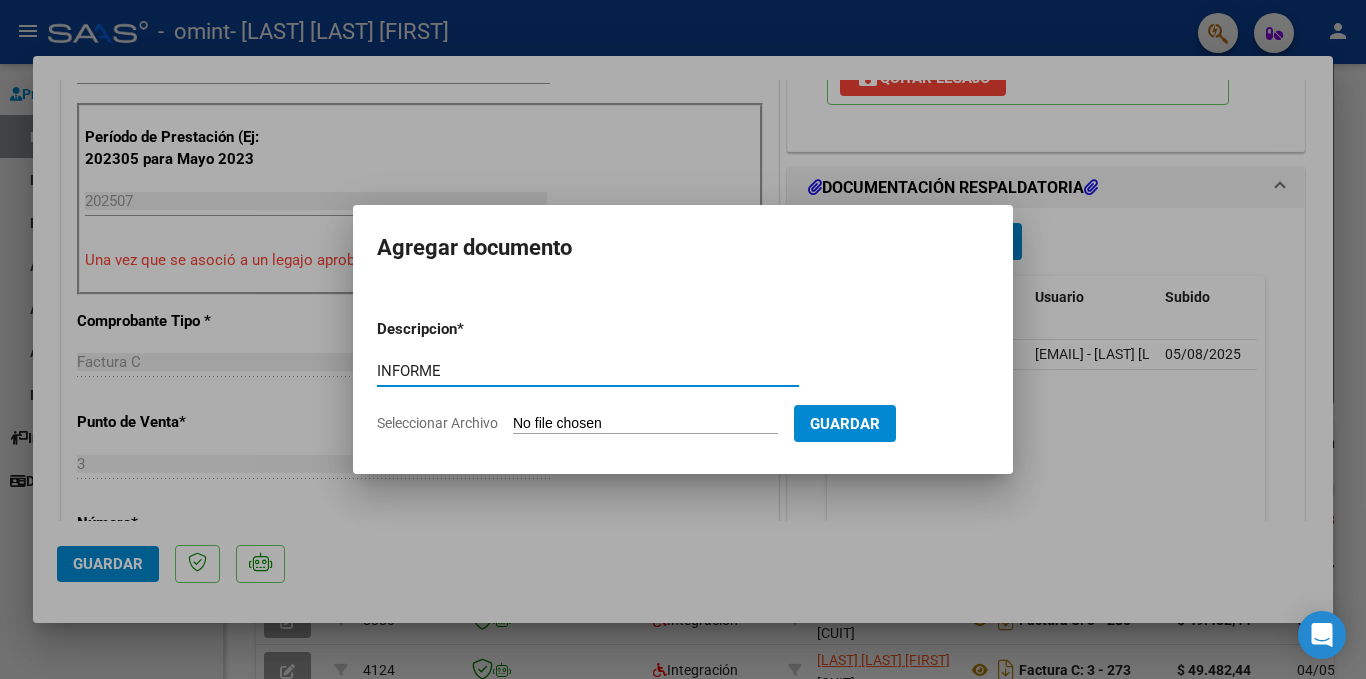 type on "INFORME" 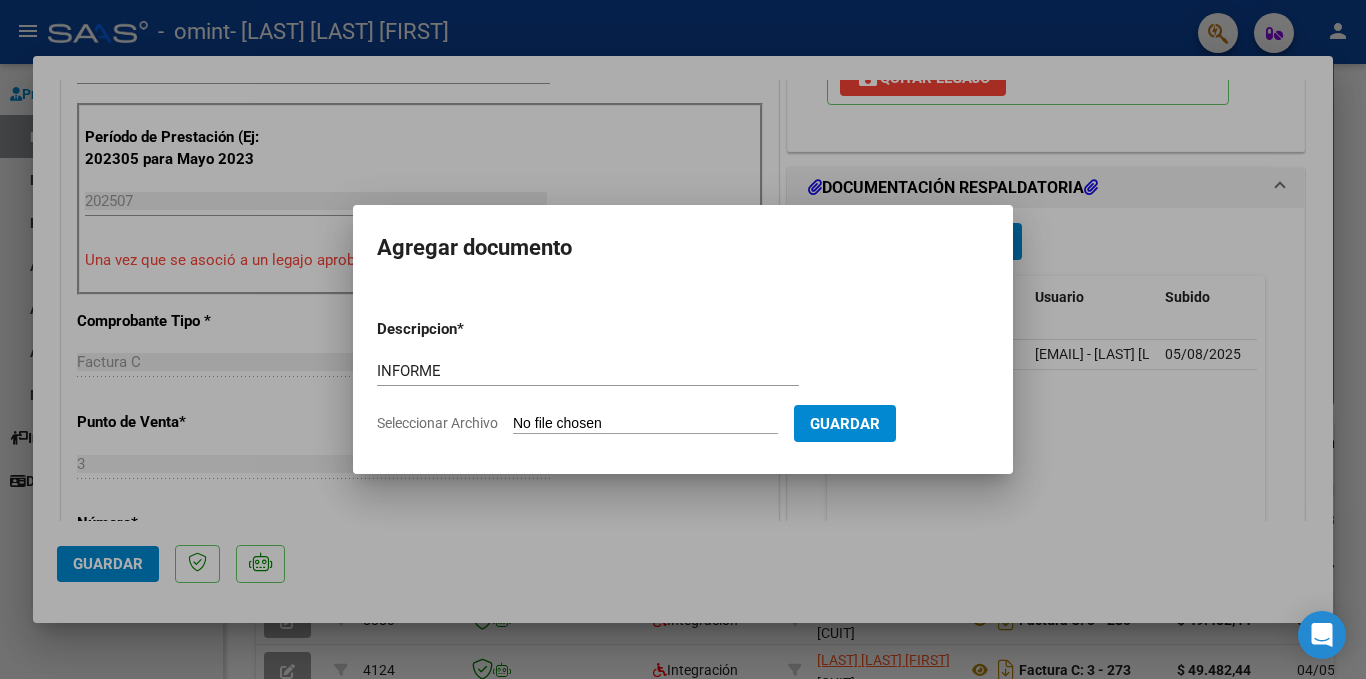 click on "Seleccionar Archivo" at bounding box center (645, 424) 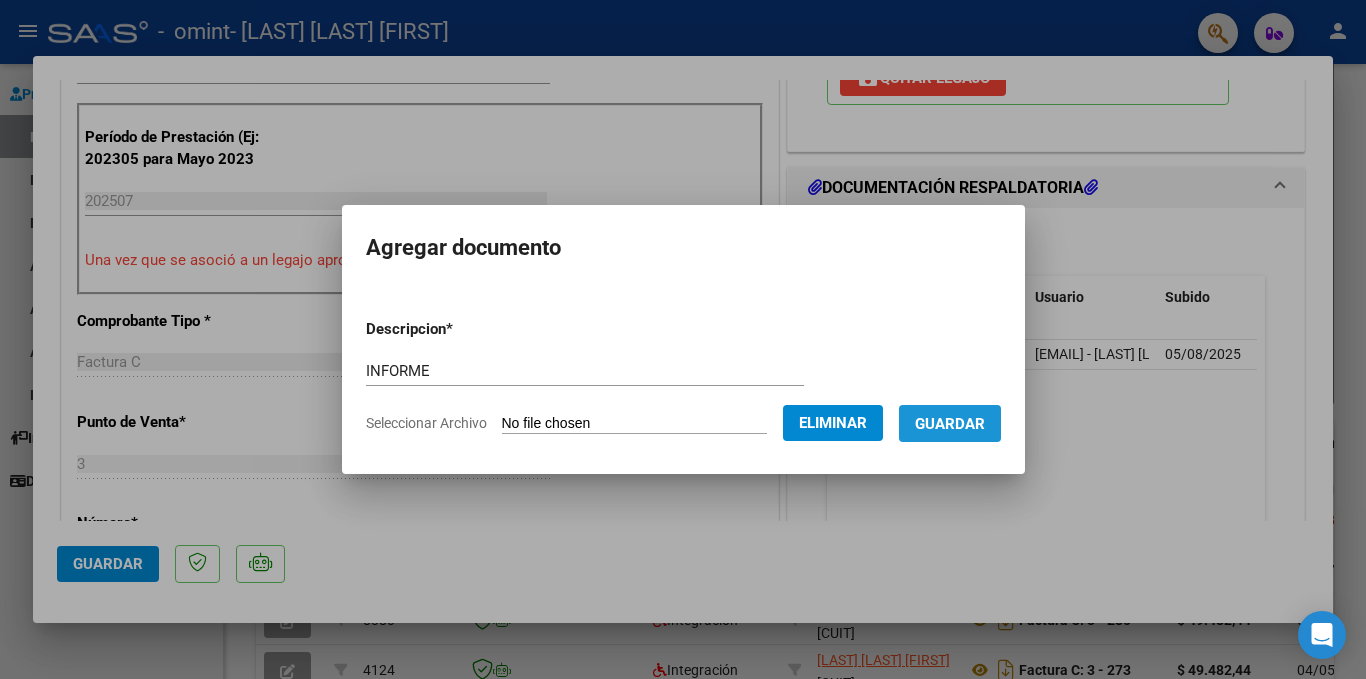 click on "Guardar" at bounding box center [950, 423] 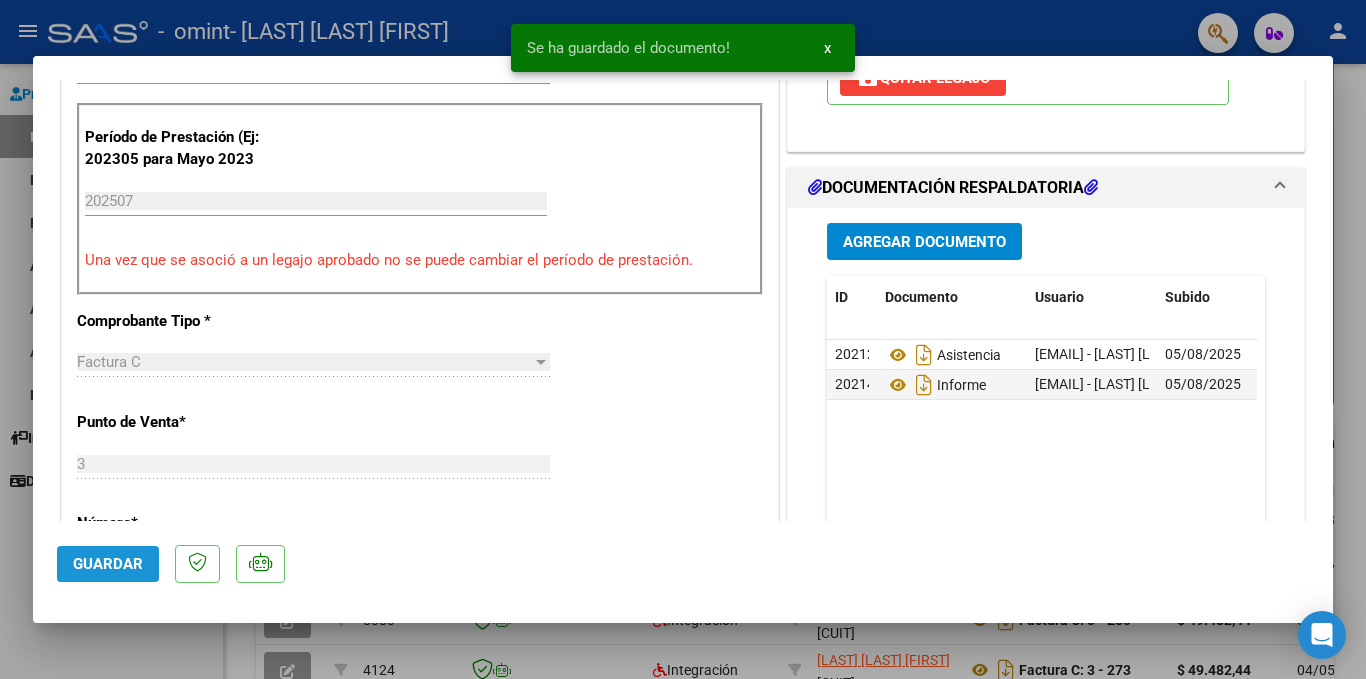 click on "Guardar" 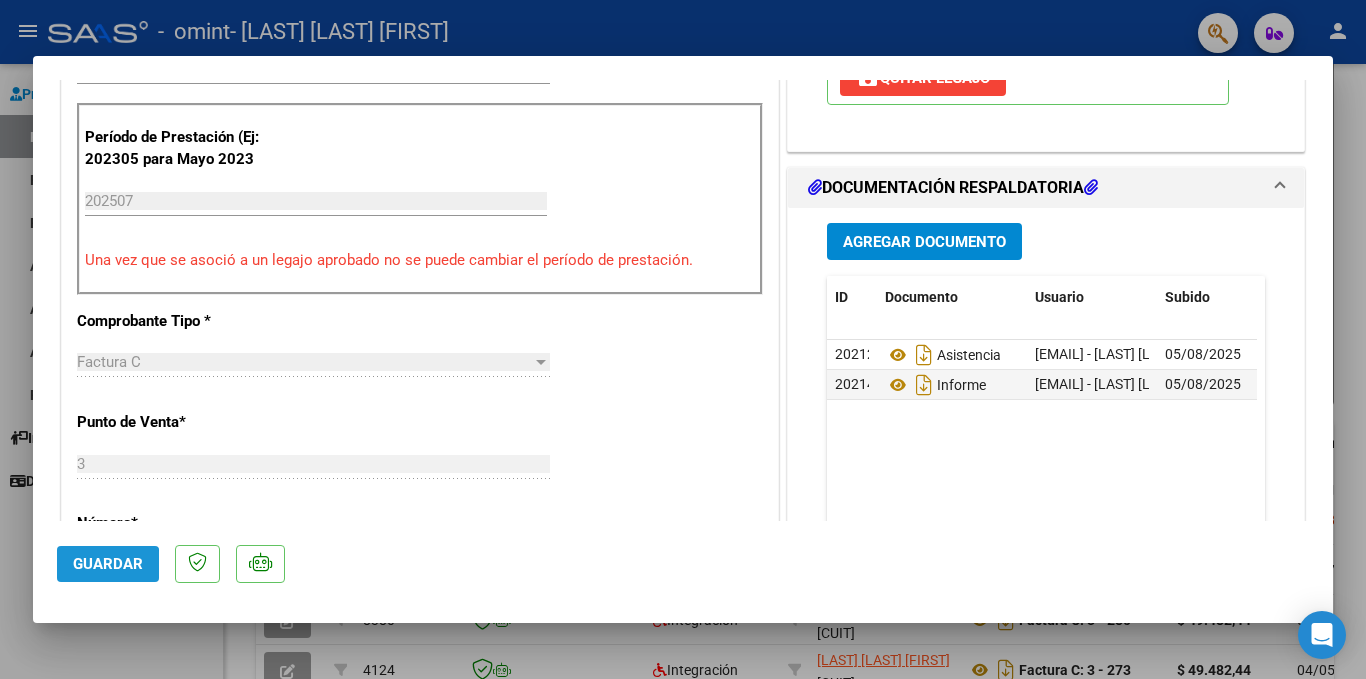 click on "Guardar" 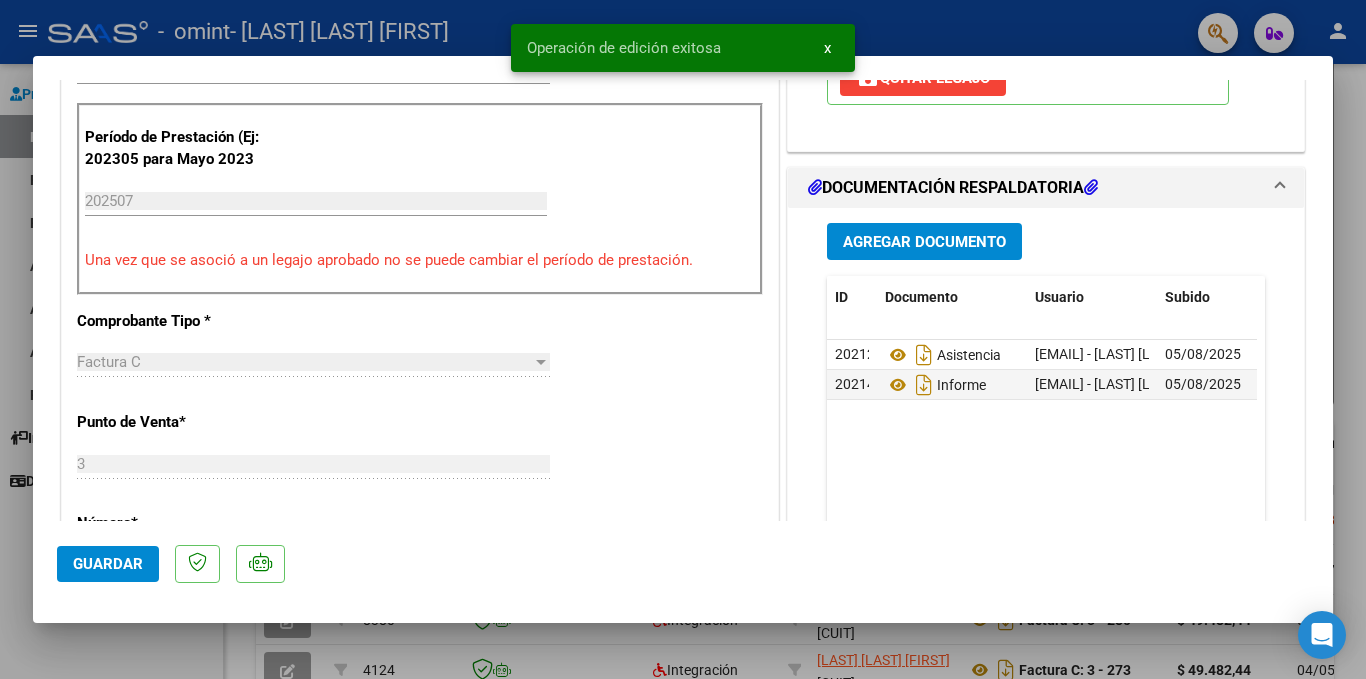 click at bounding box center [683, 339] 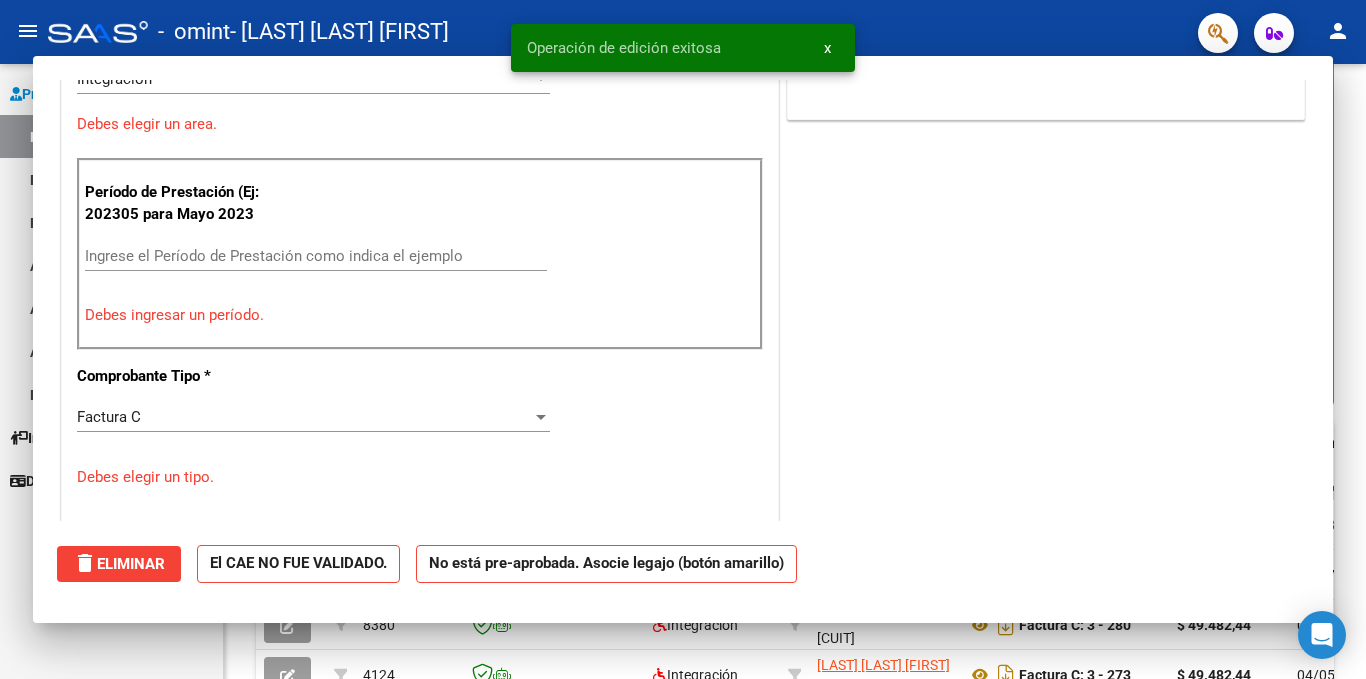 scroll, scrollTop: 0, scrollLeft: 0, axis: both 